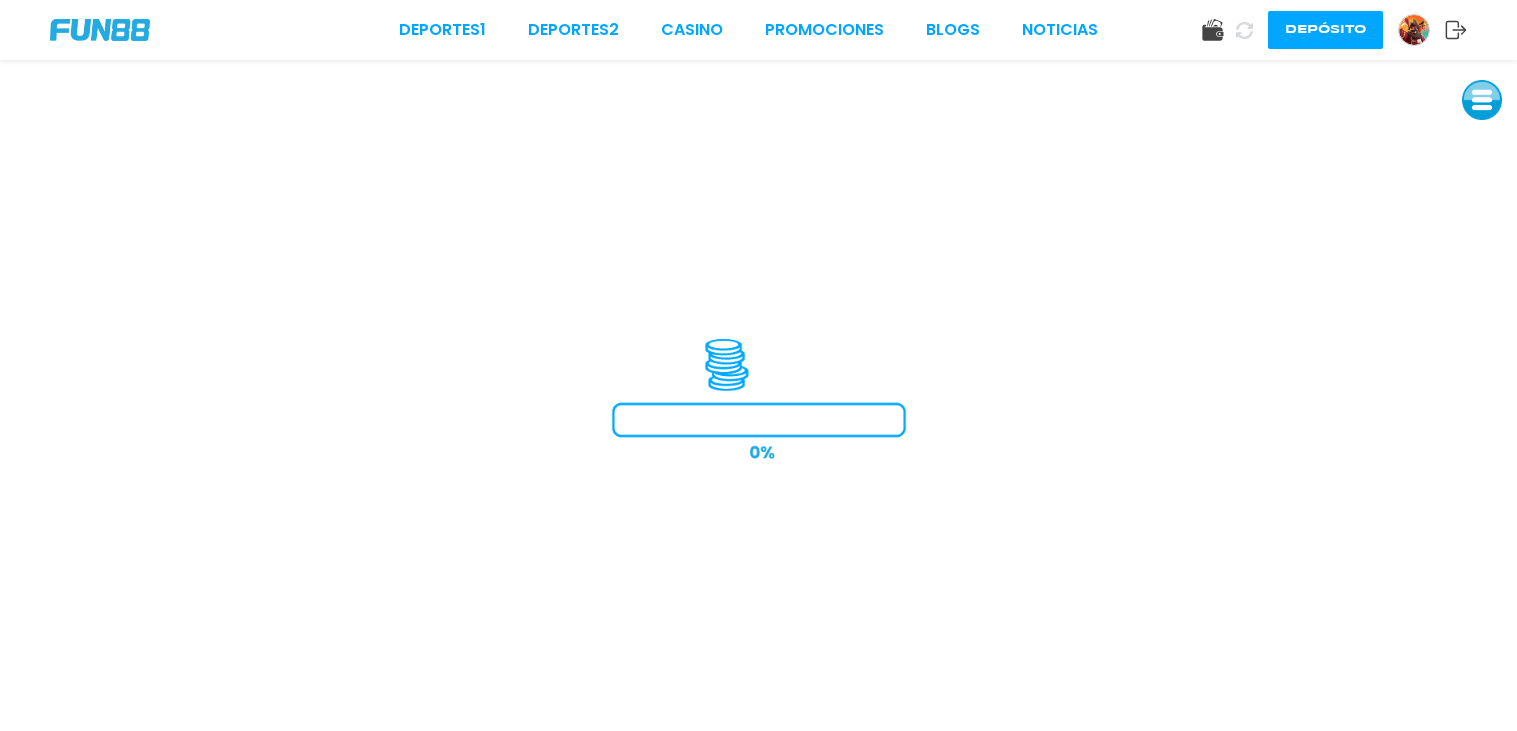 scroll, scrollTop: 0, scrollLeft: 0, axis: both 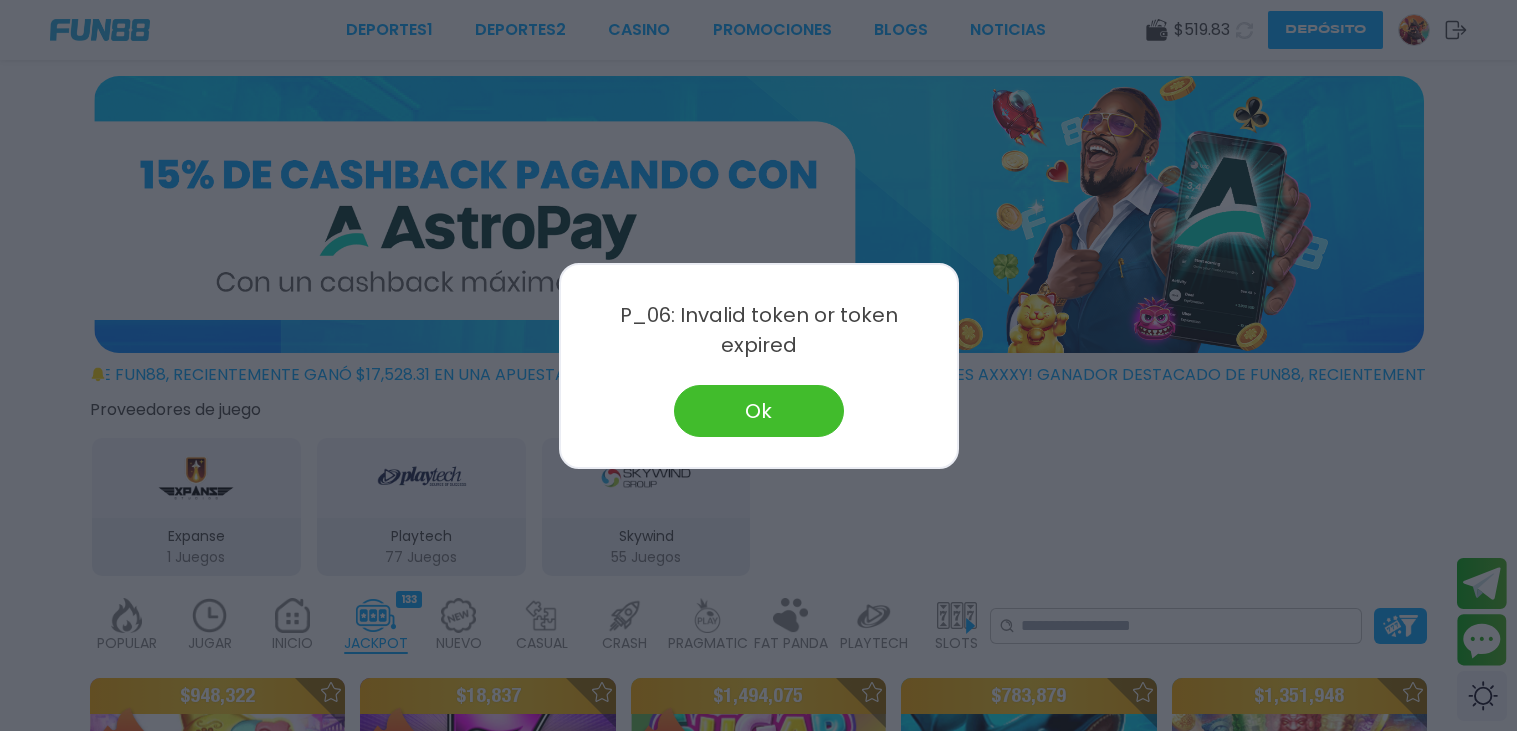 click on "Ok" at bounding box center (759, 411) 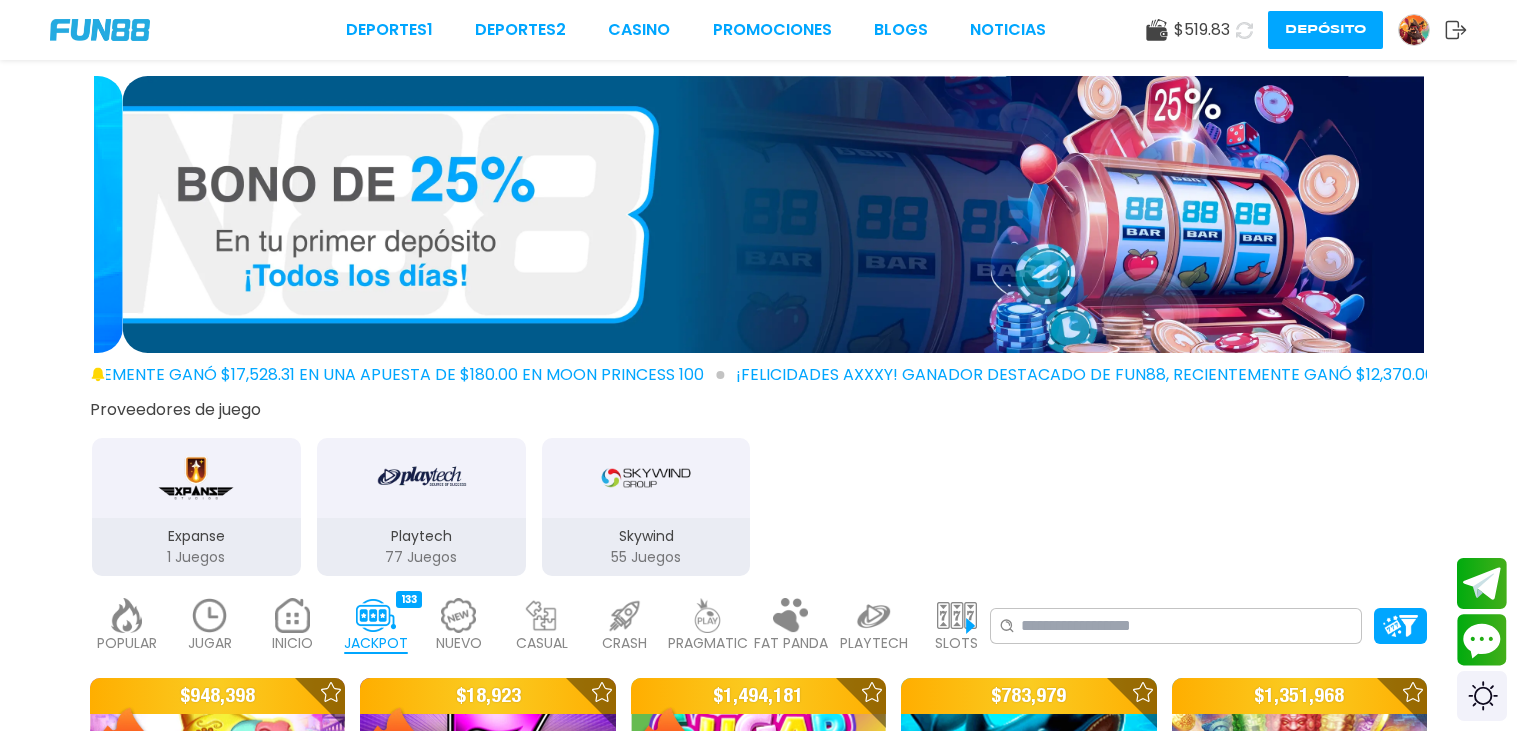 click at bounding box center [1414, 30] 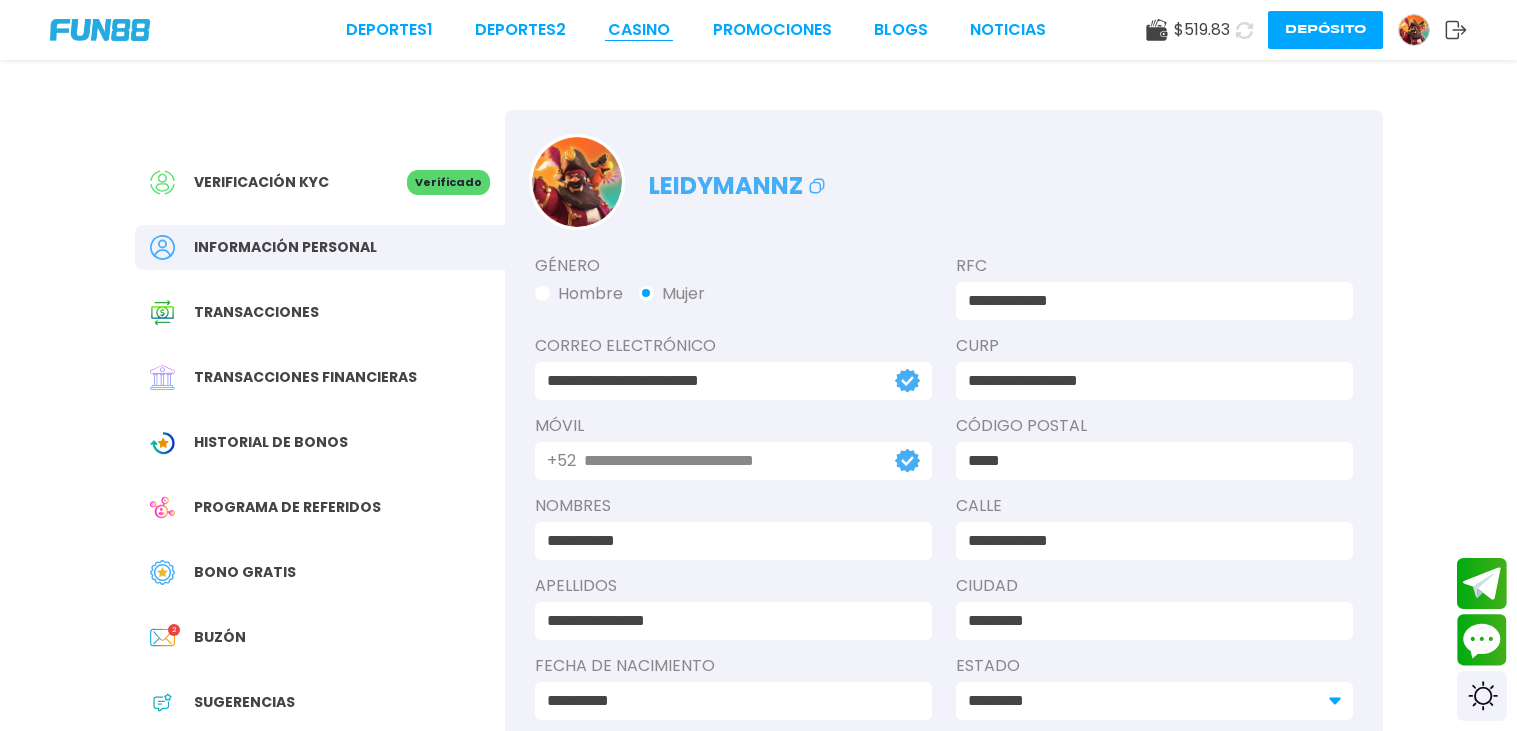 click on "CASINO" at bounding box center [639, 30] 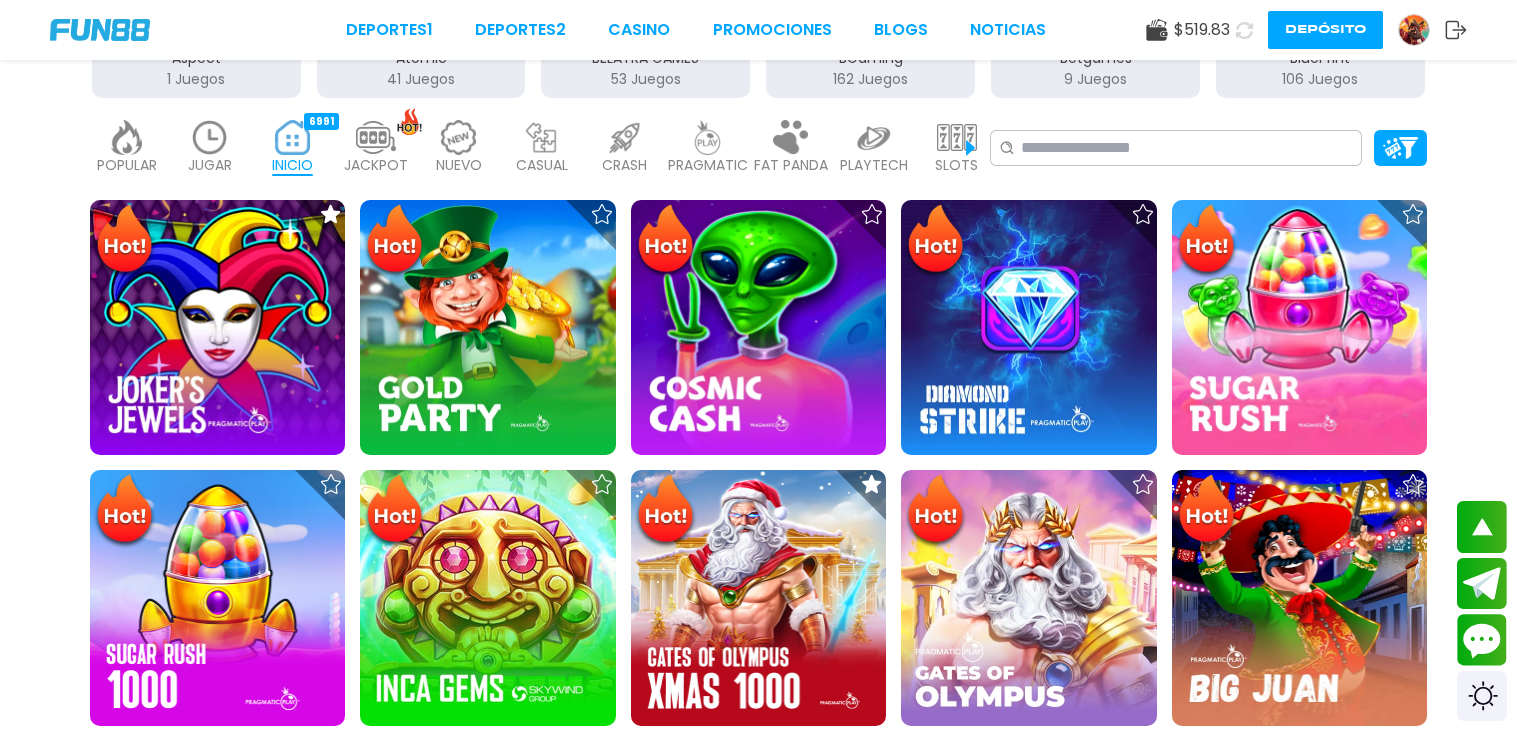 scroll, scrollTop: 799, scrollLeft: 0, axis: vertical 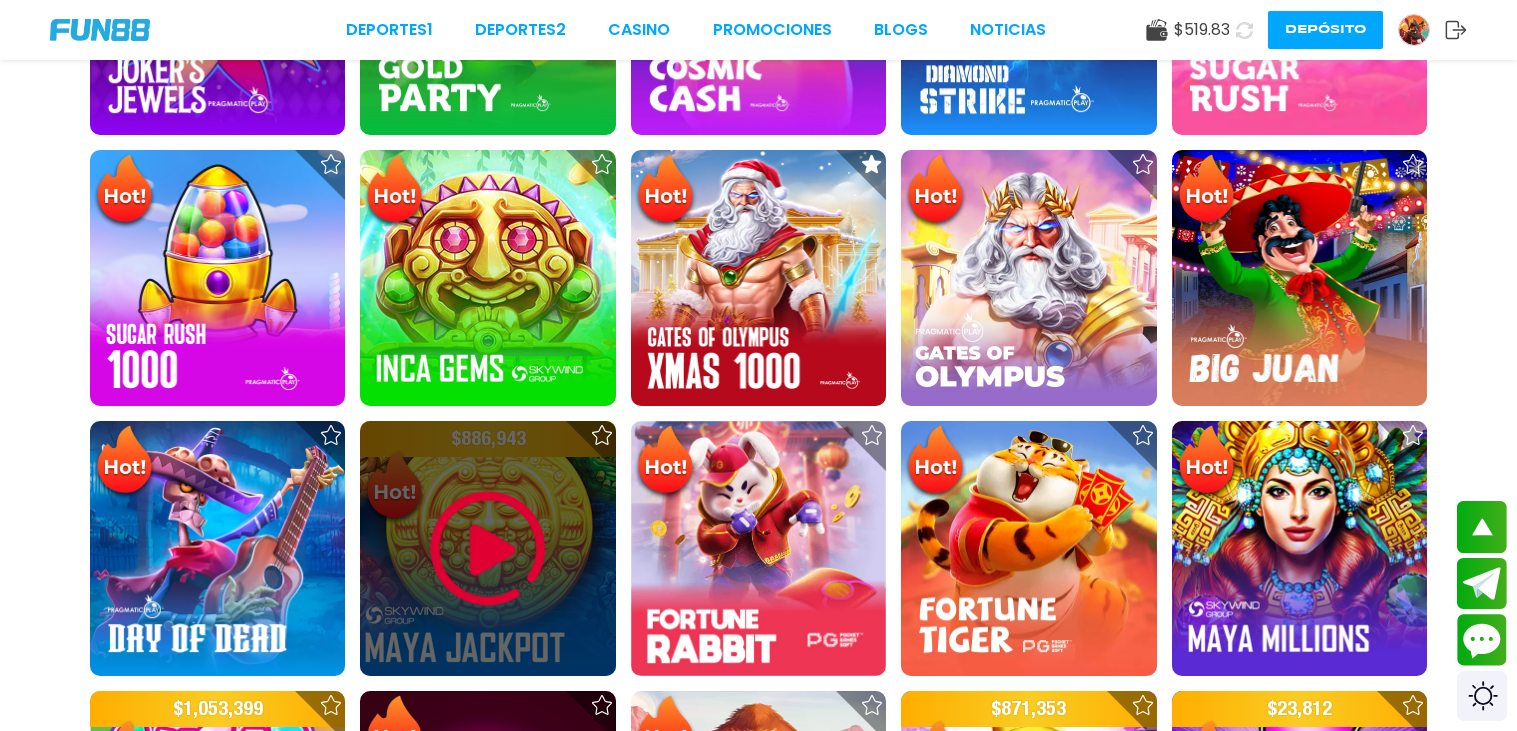 click at bounding box center [487, 548] 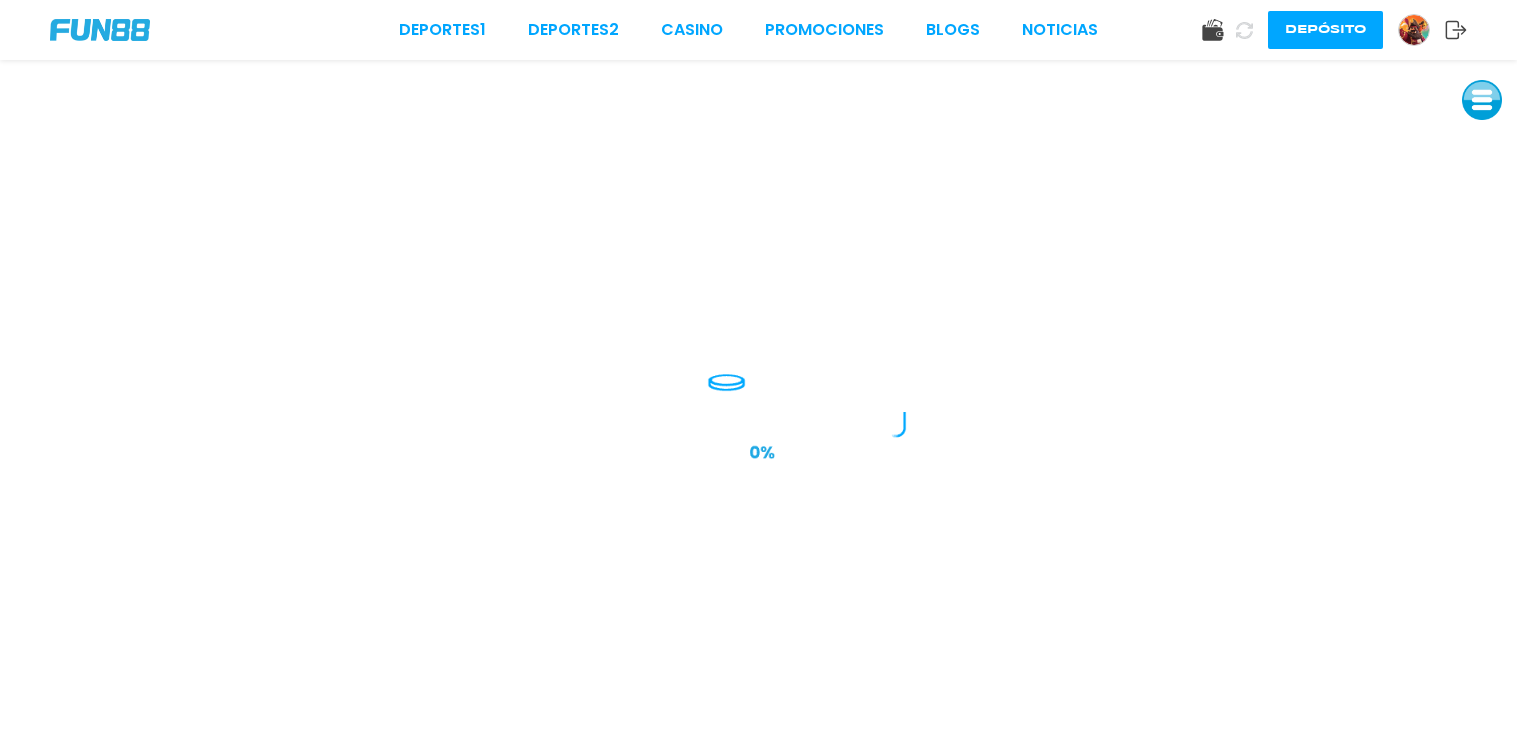 scroll, scrollTop: 0, scrollLeft: 0, axis: both 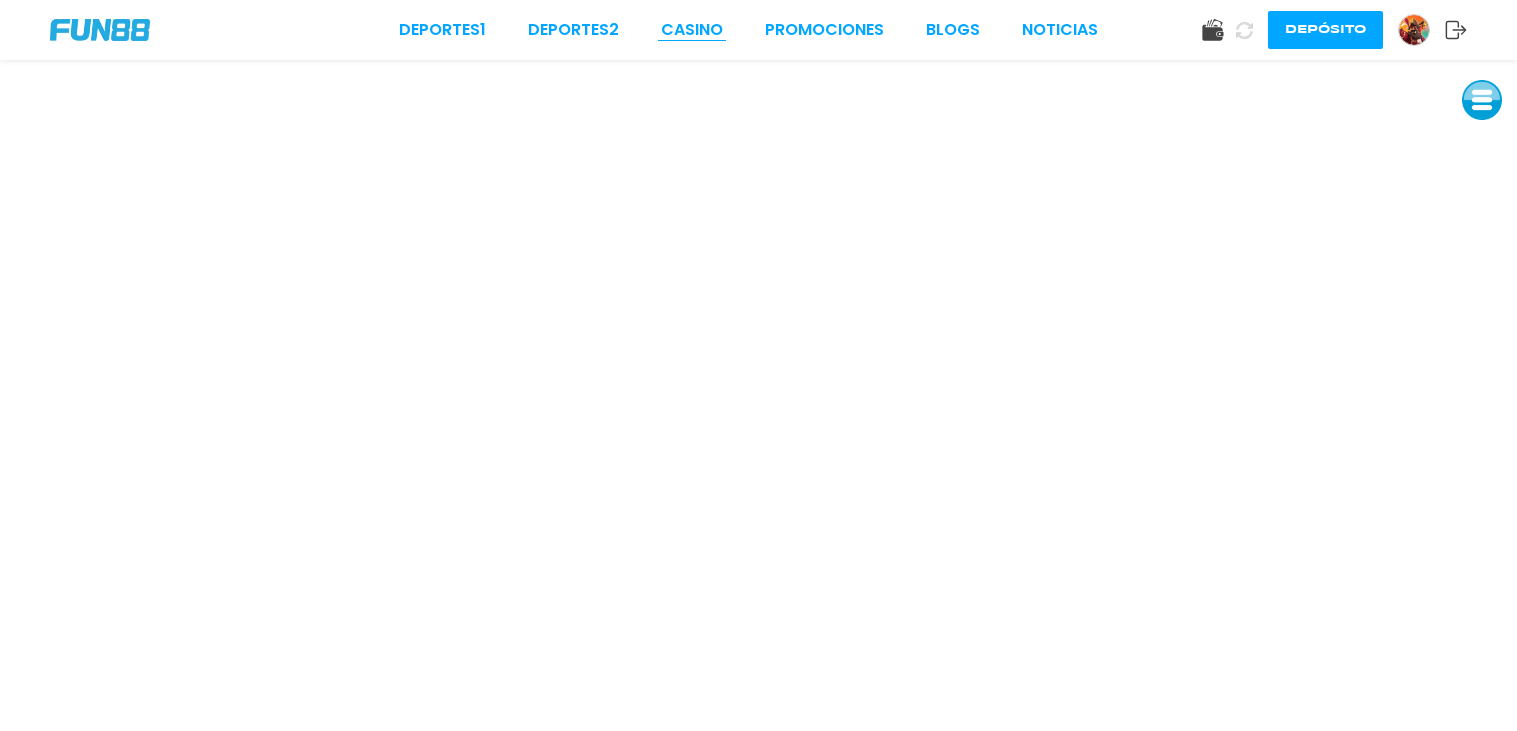 click on "CASINO" at bounding box center (692, 30) 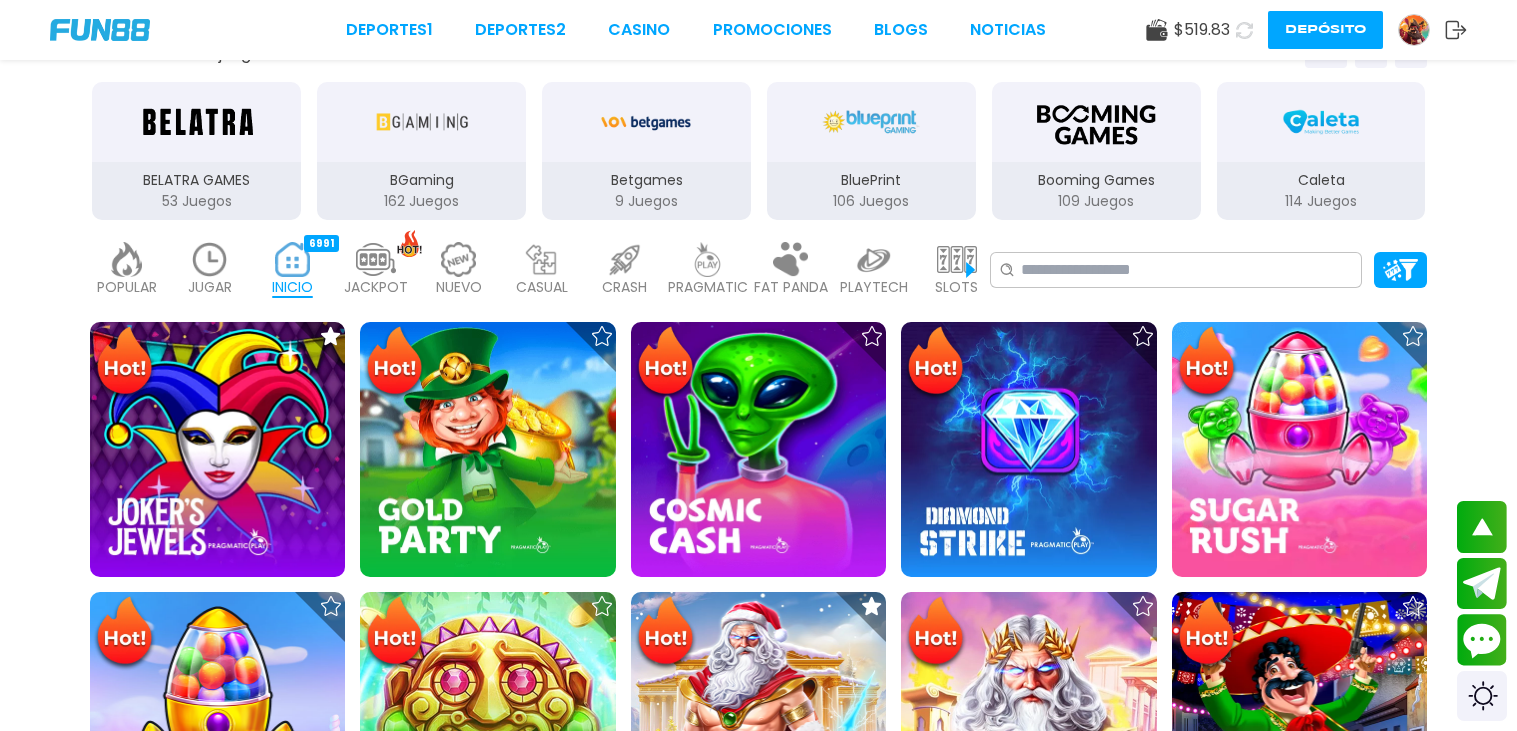 scroll, scrollTop: 279, scrollLeft: 0, axis: vertical 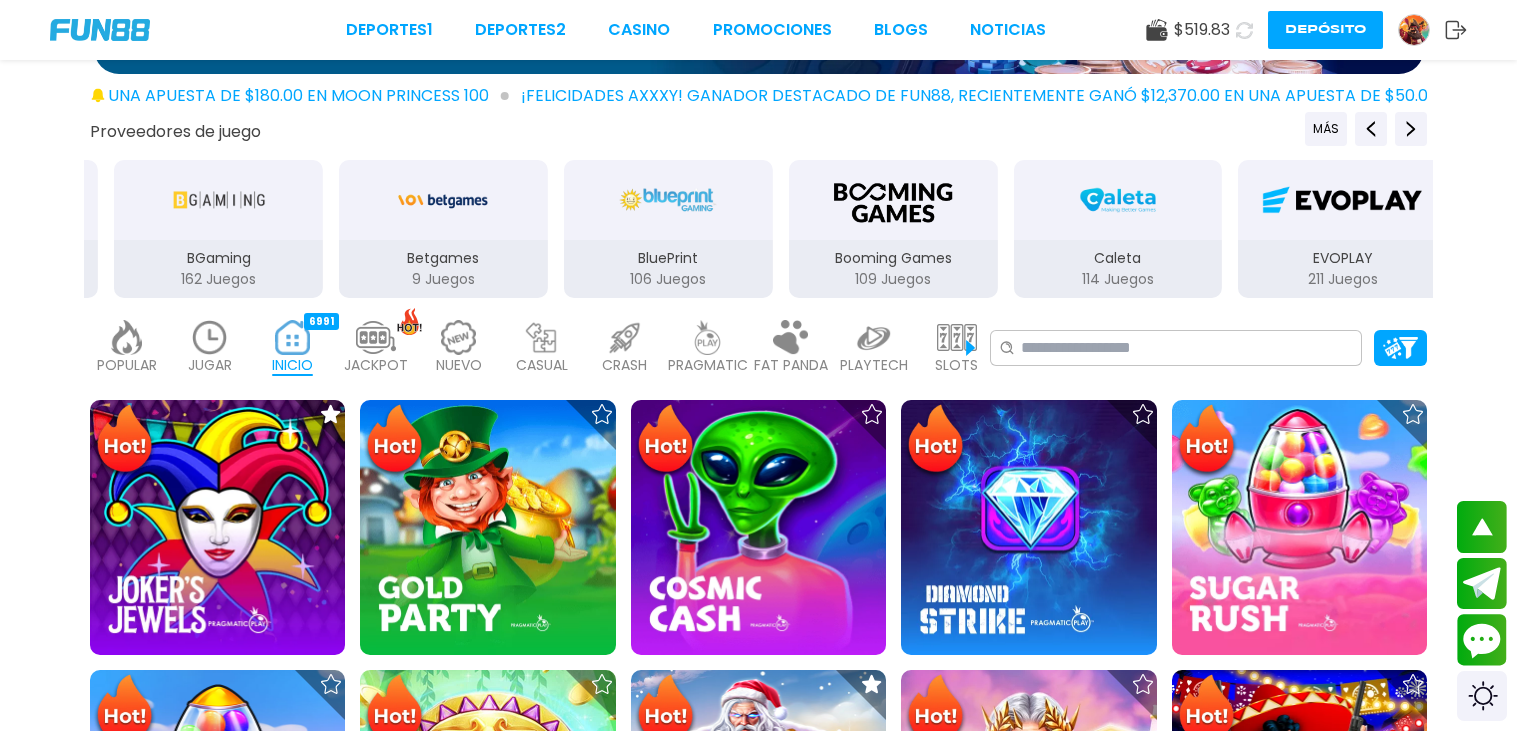 click on "POPULAR" at bounding box center (127, 365) 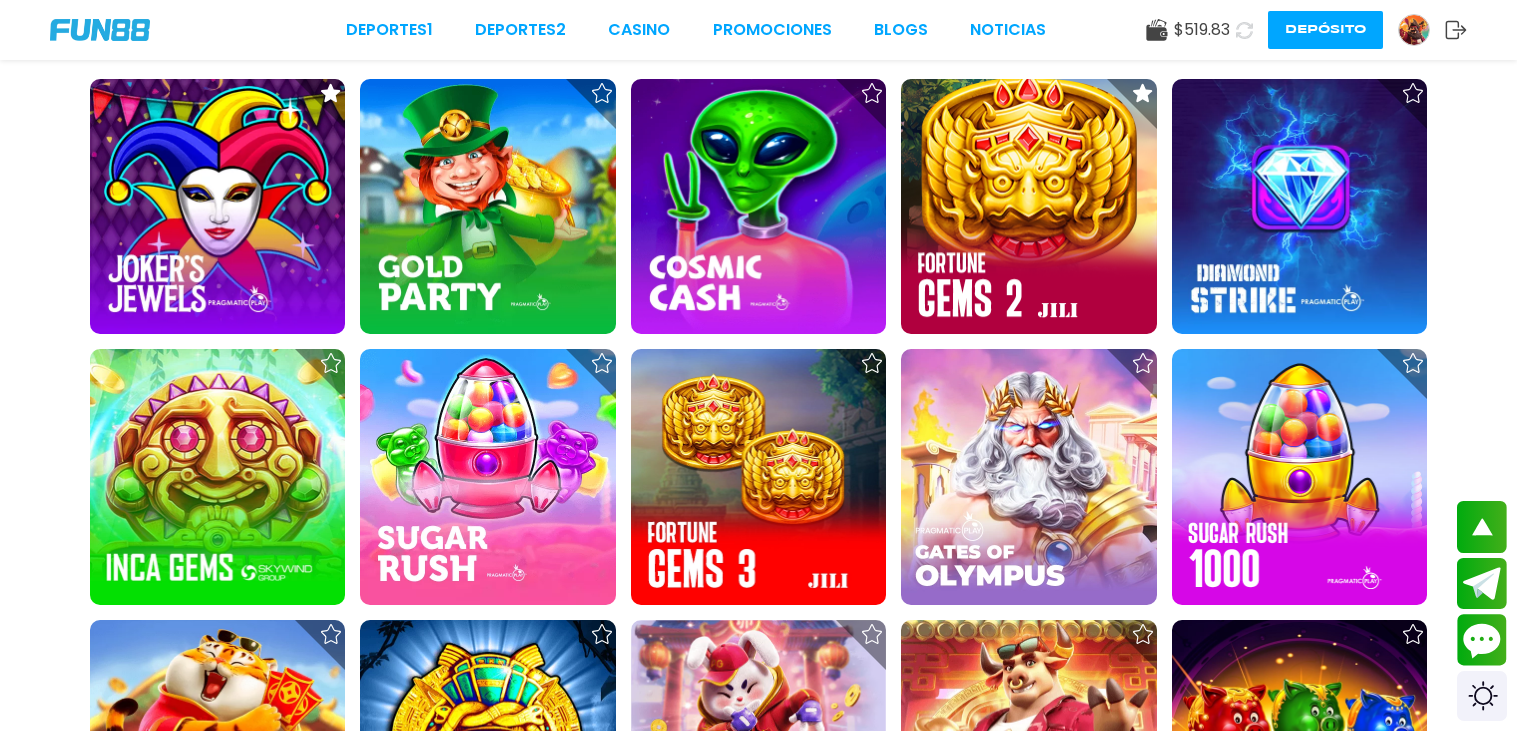 scroll, scrollTop: 559, scrollLeft: 0, axis: vertical 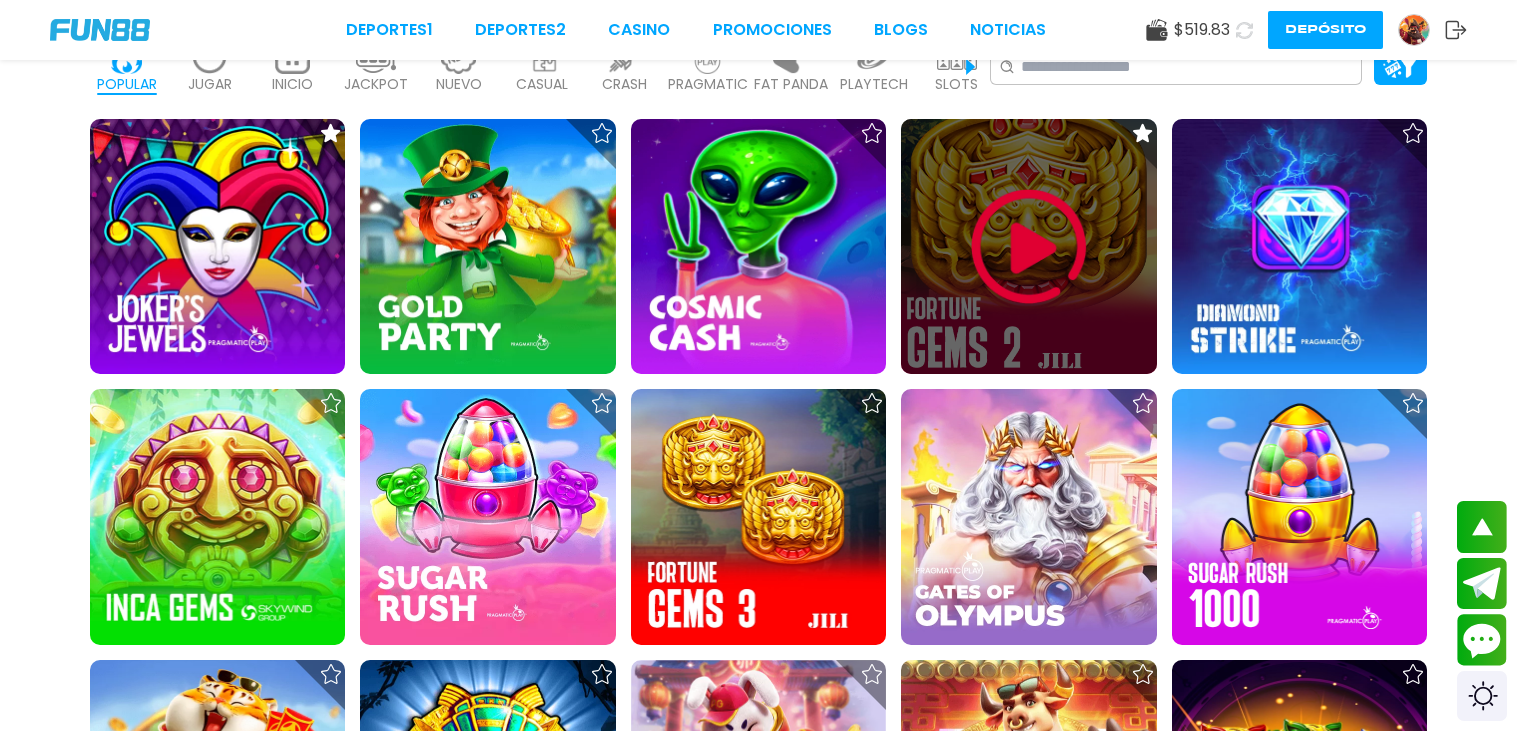 click at bounding box center (1028, 246) 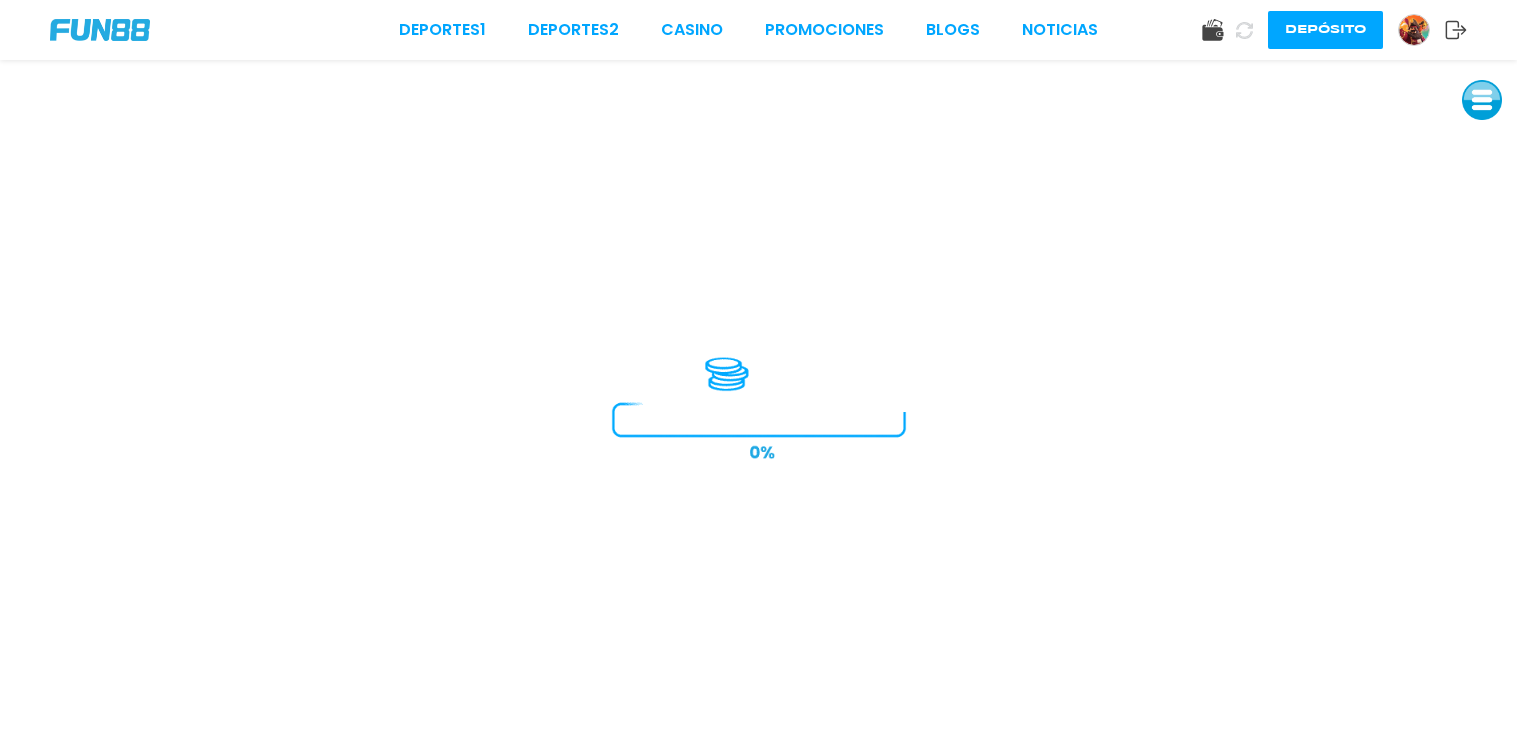 scroll, scrollTop: 0, scrollLeft: 0, axis: both 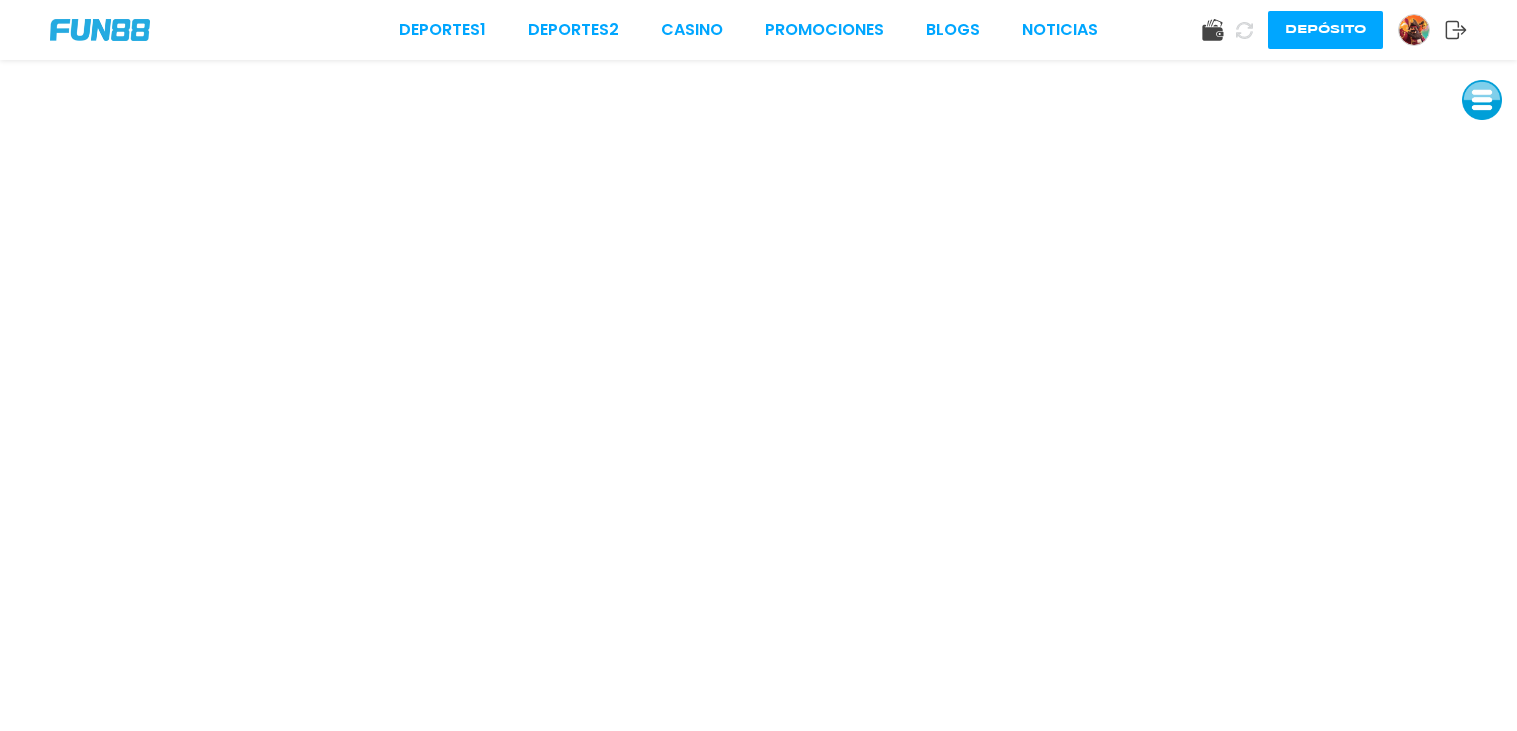 click on "Deportes  1 Deportes  2 CASINO Promociones BLOGS NOTICIAS Depósito" at bounding box center [758, 30] 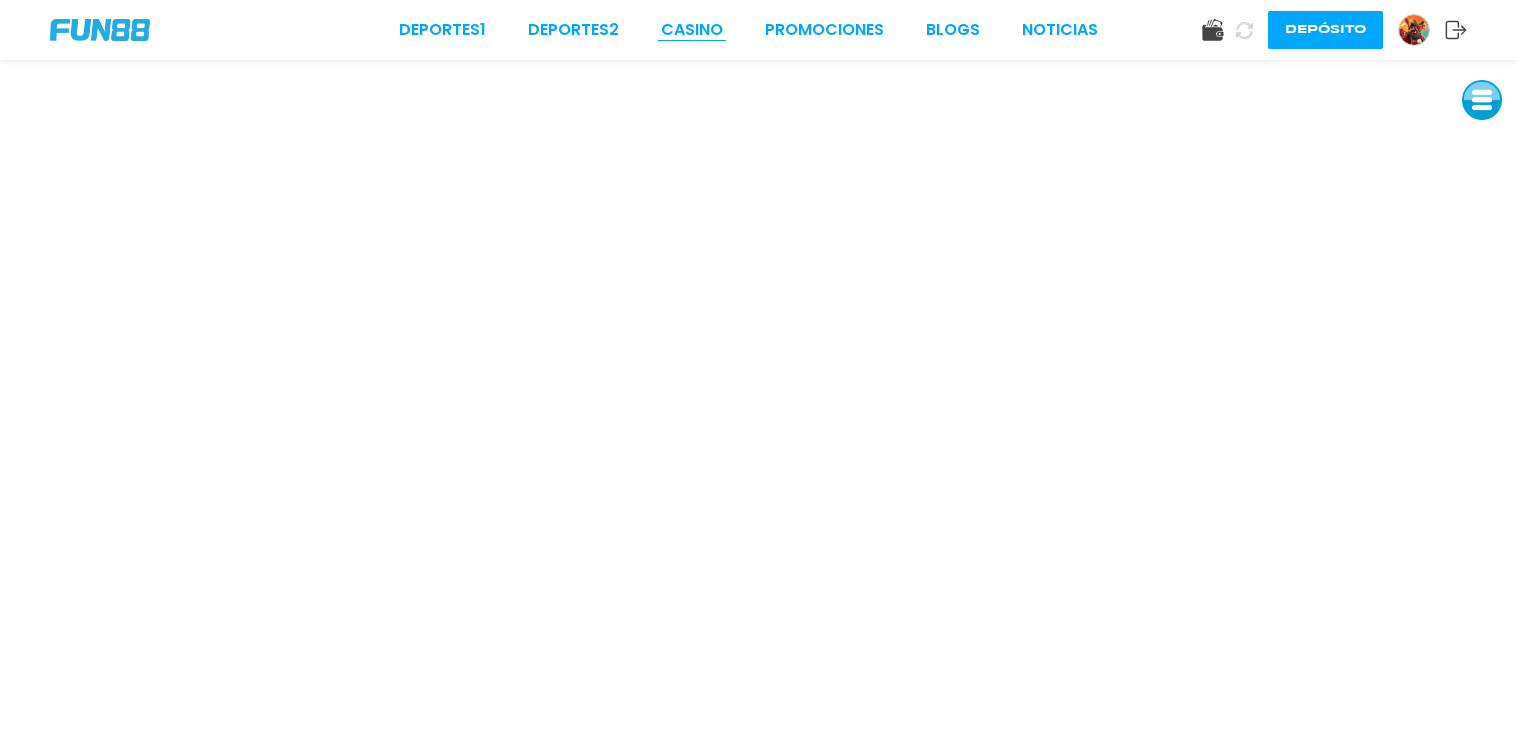 click on "CASINO" at bounding box center (692, 30) 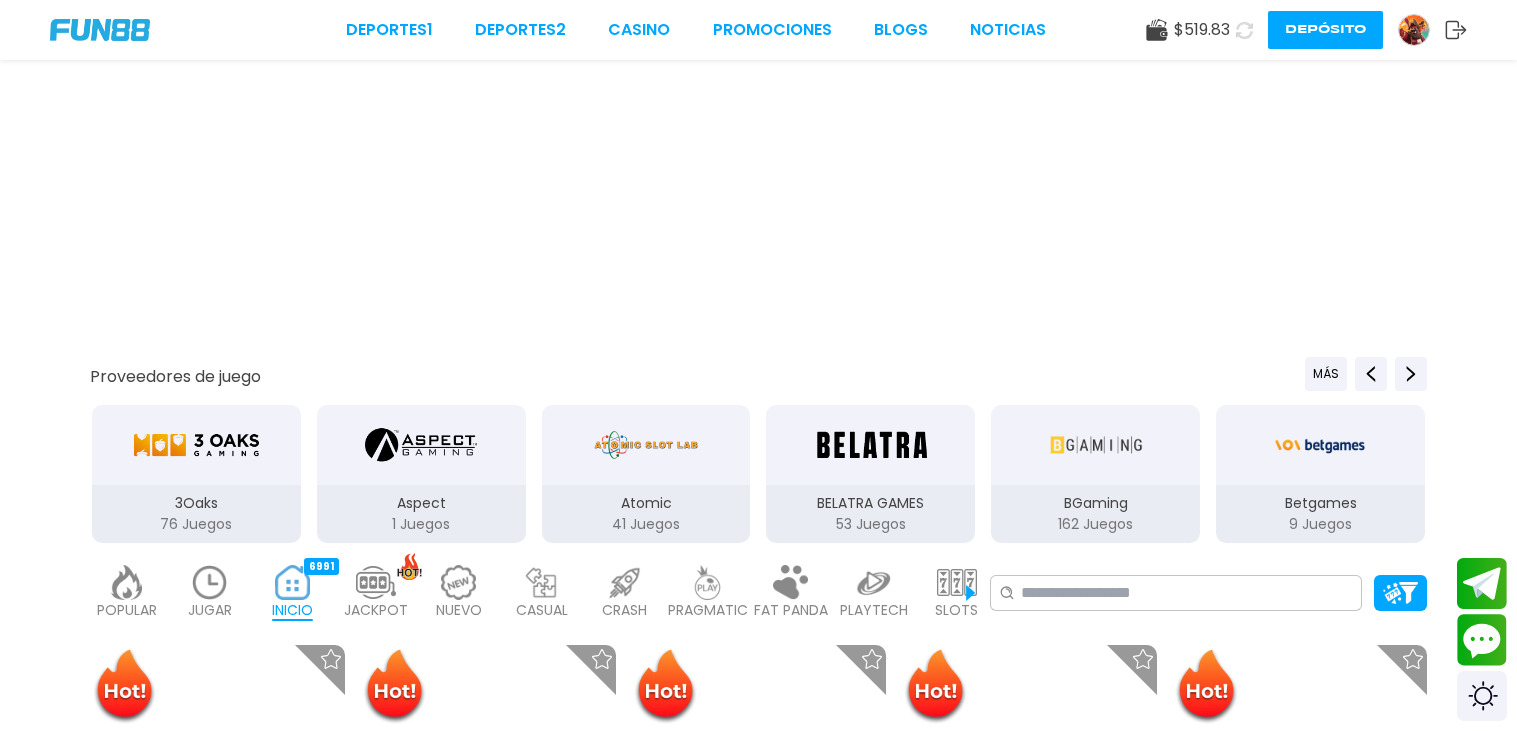 click on "CASINO" at bounding box center (639, 30) 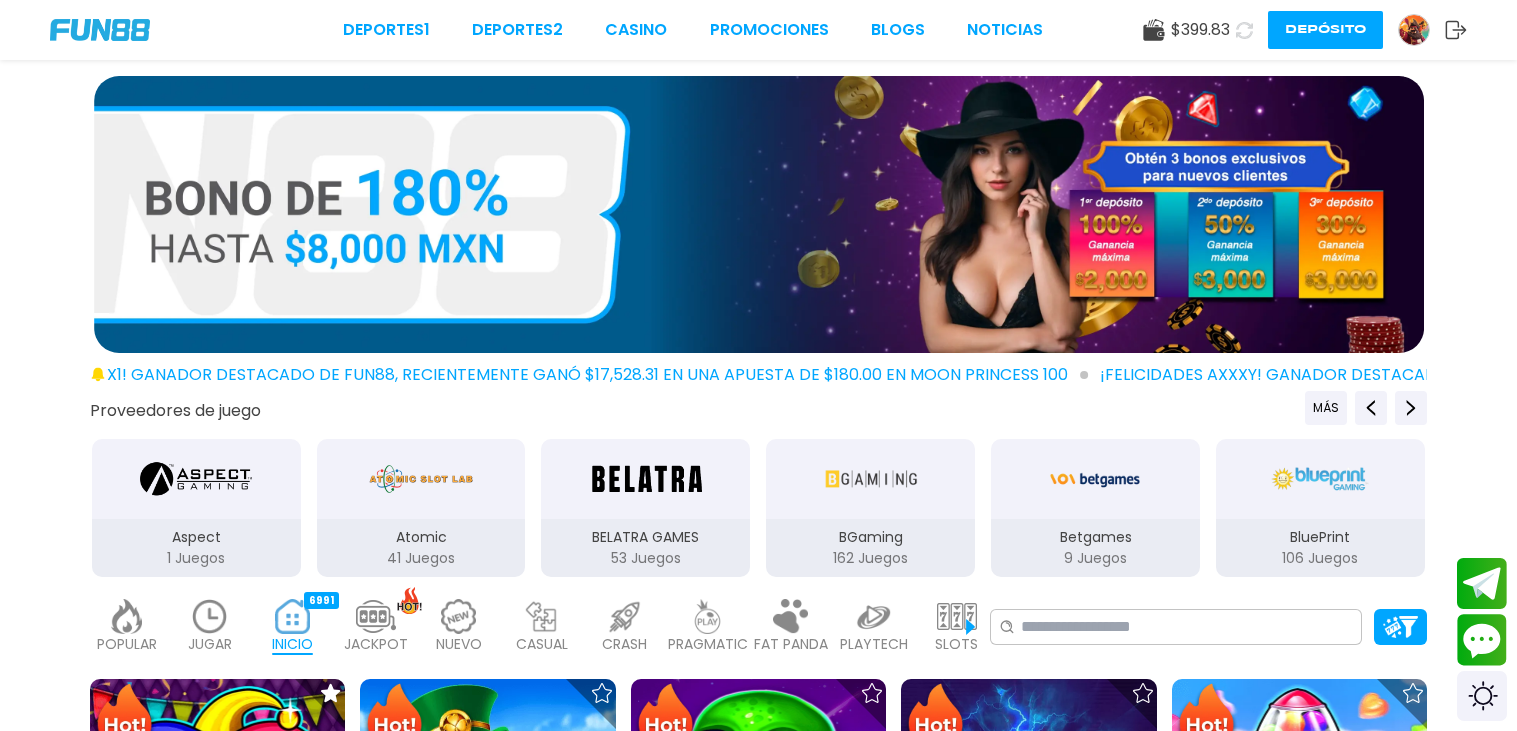 click at bounding box center (1040, 616) 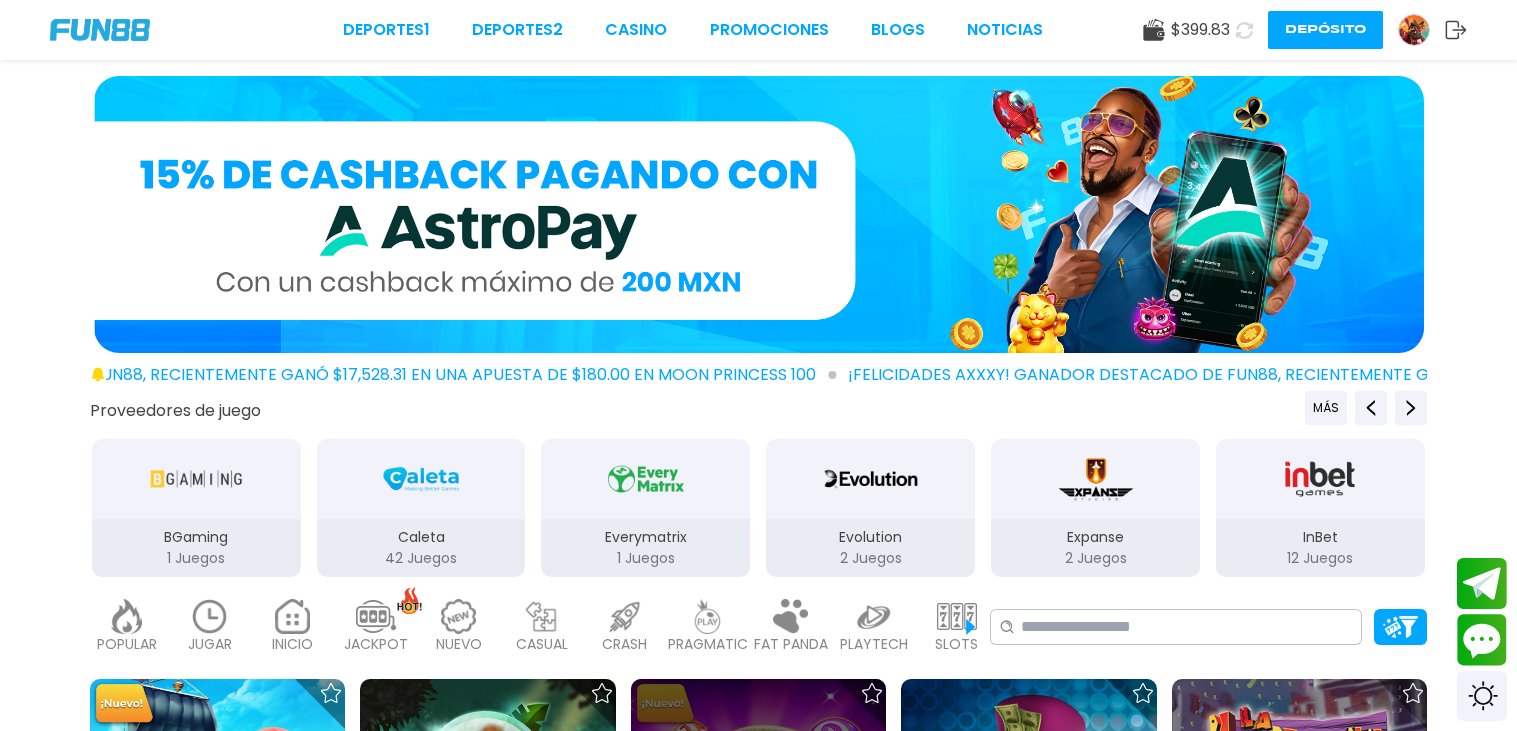 click at bounding box center (758, 806) 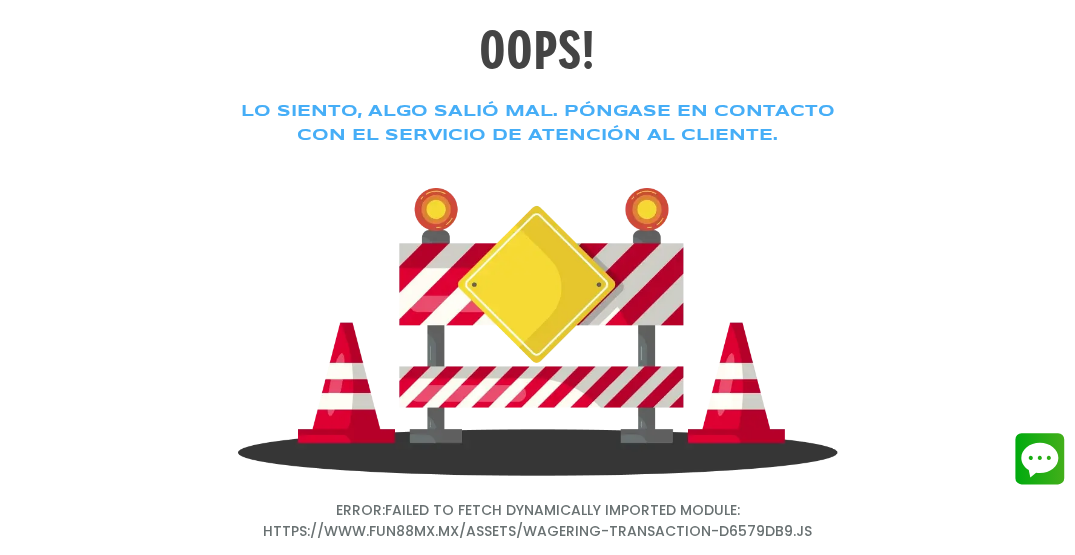 scroll, scrollTop: 0, scrollLeft: 0, axis: both 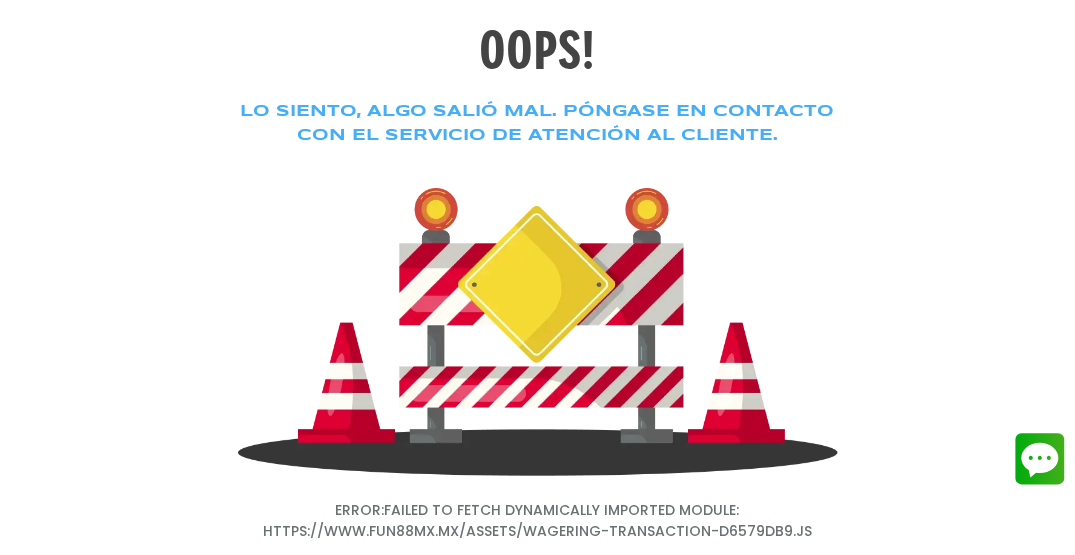 click on "OOPS! Lo siento, algo salió mal. Póngase en contacto con el servicio de atención al cliente. ERROR:  Failed to fetch dynamically imported module: https://www.fun88mx.mx/assets/wagering-transaction-d6579db9.js" at bounding box center (537, 277) 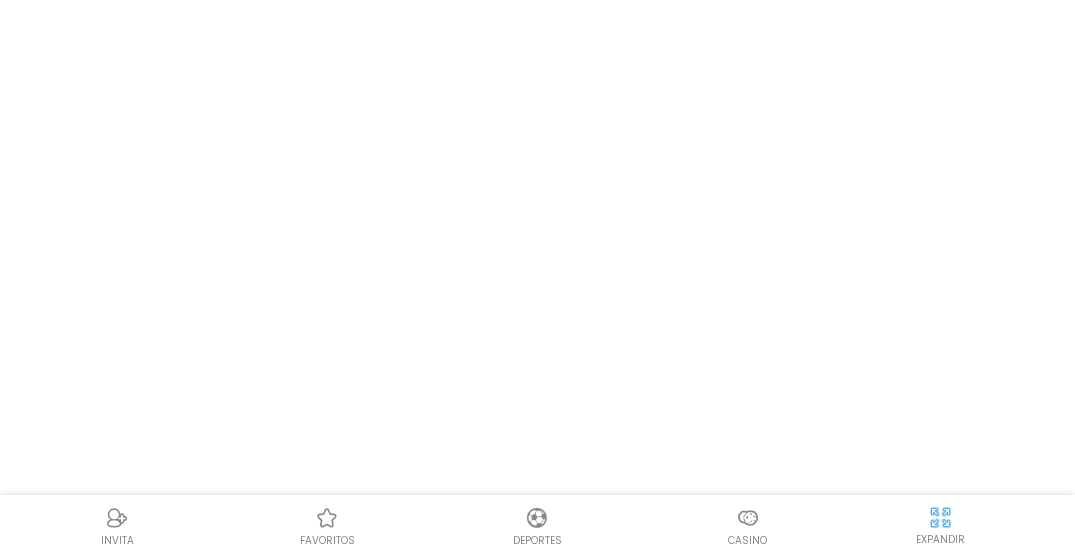 scroll, scrollTop: 0, scrollLeft: 0, axis: both 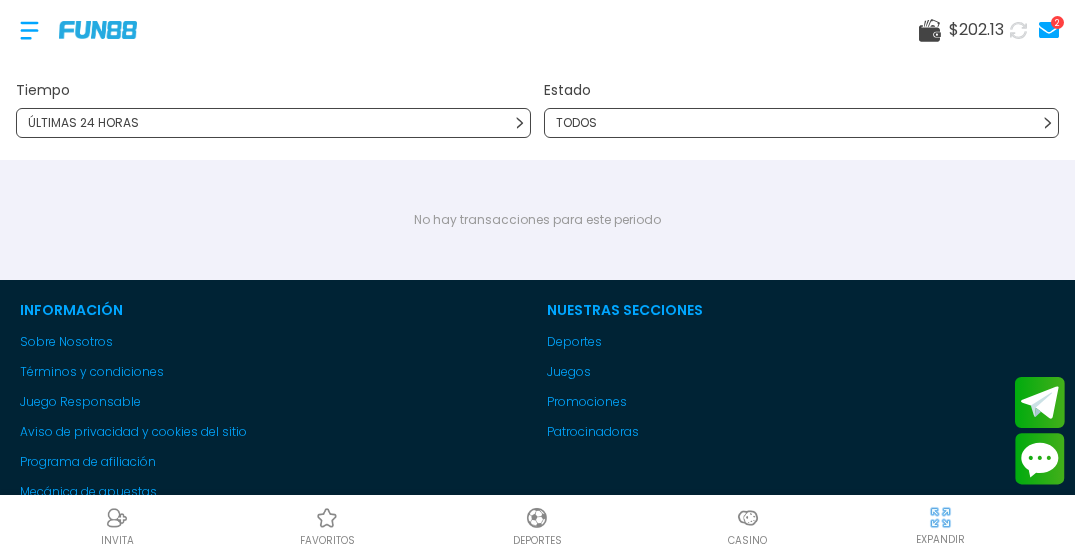 click 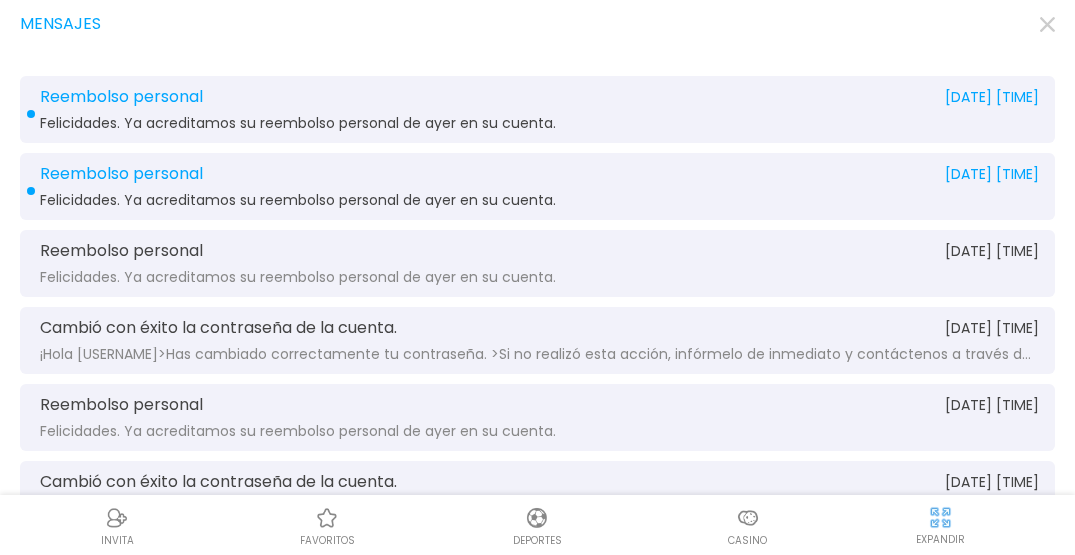 click at bounding box center (748, 518) 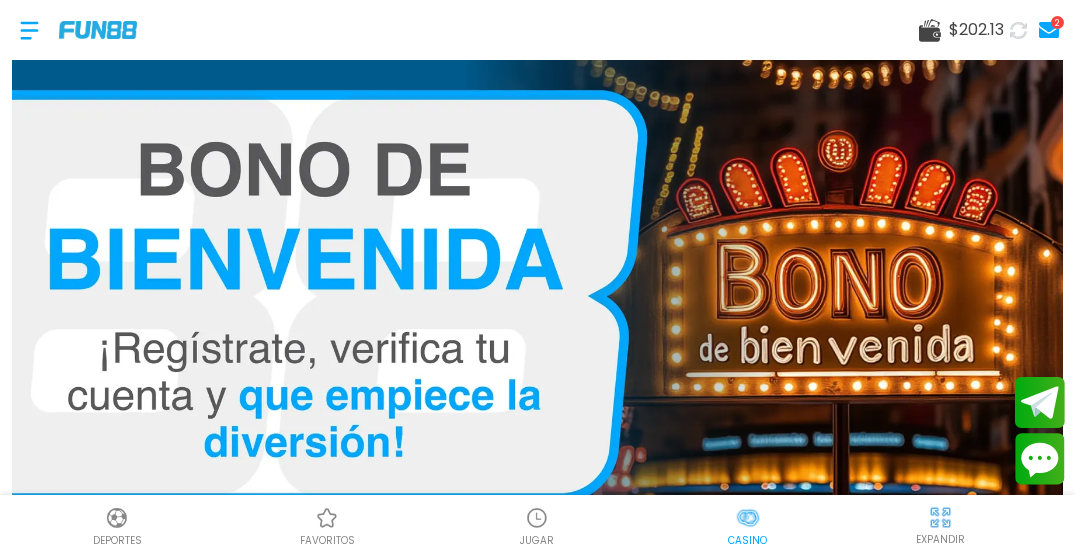 scroll, scrollTop: 59, scrollLeft: 0, axis: vertical 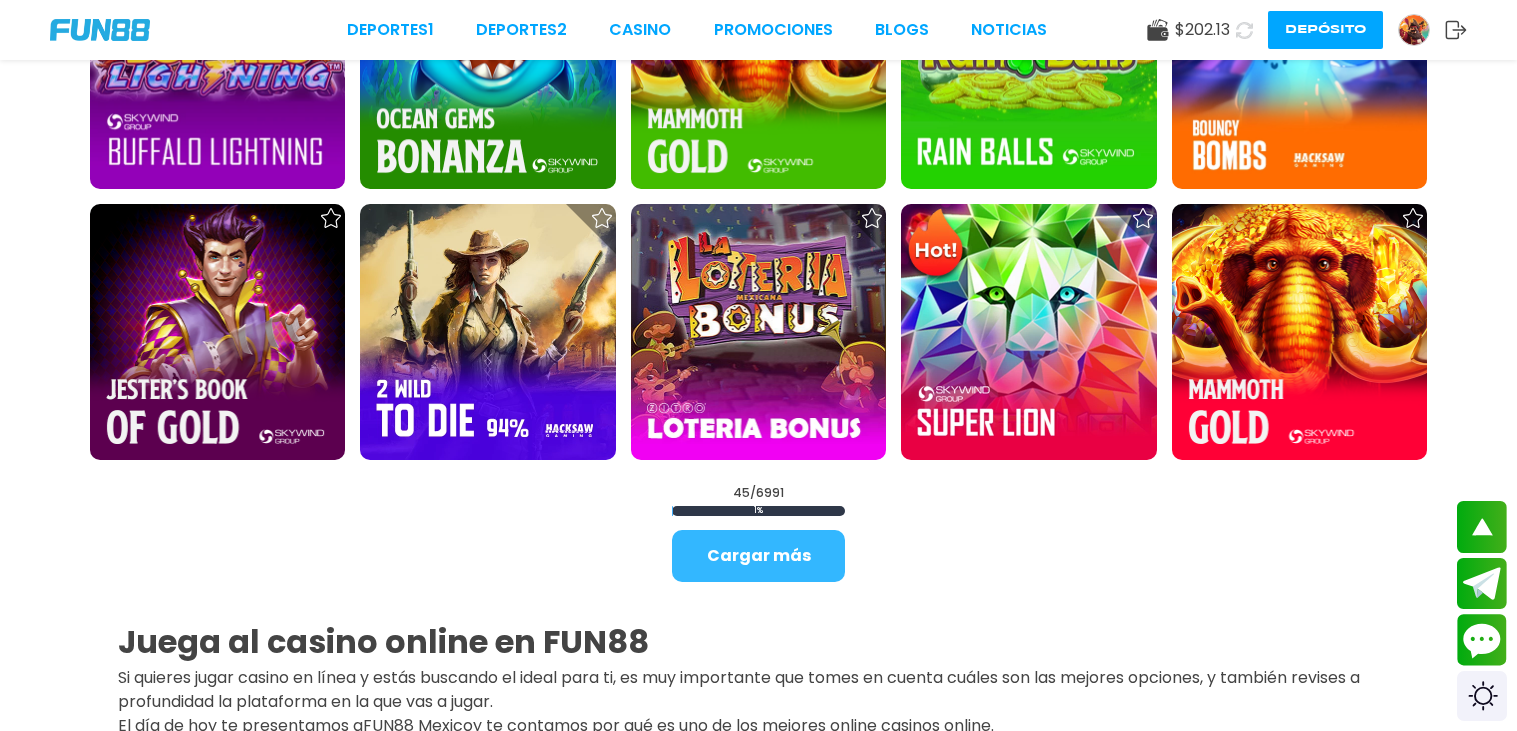 click on "Cargar más" at bounding box center (758, 556) 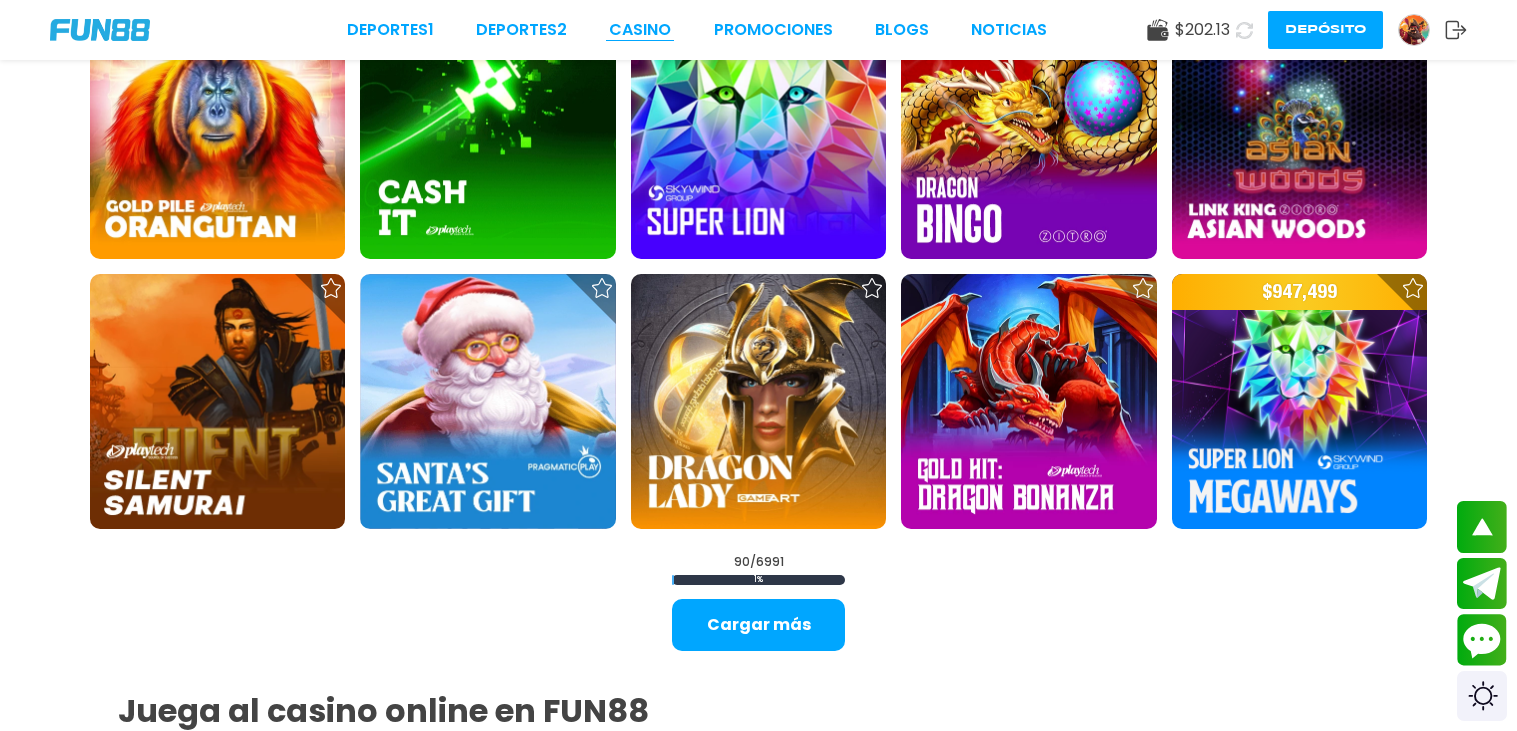 scroll, scrollTop: 5077, scrollLeft: 0, axis: vertical 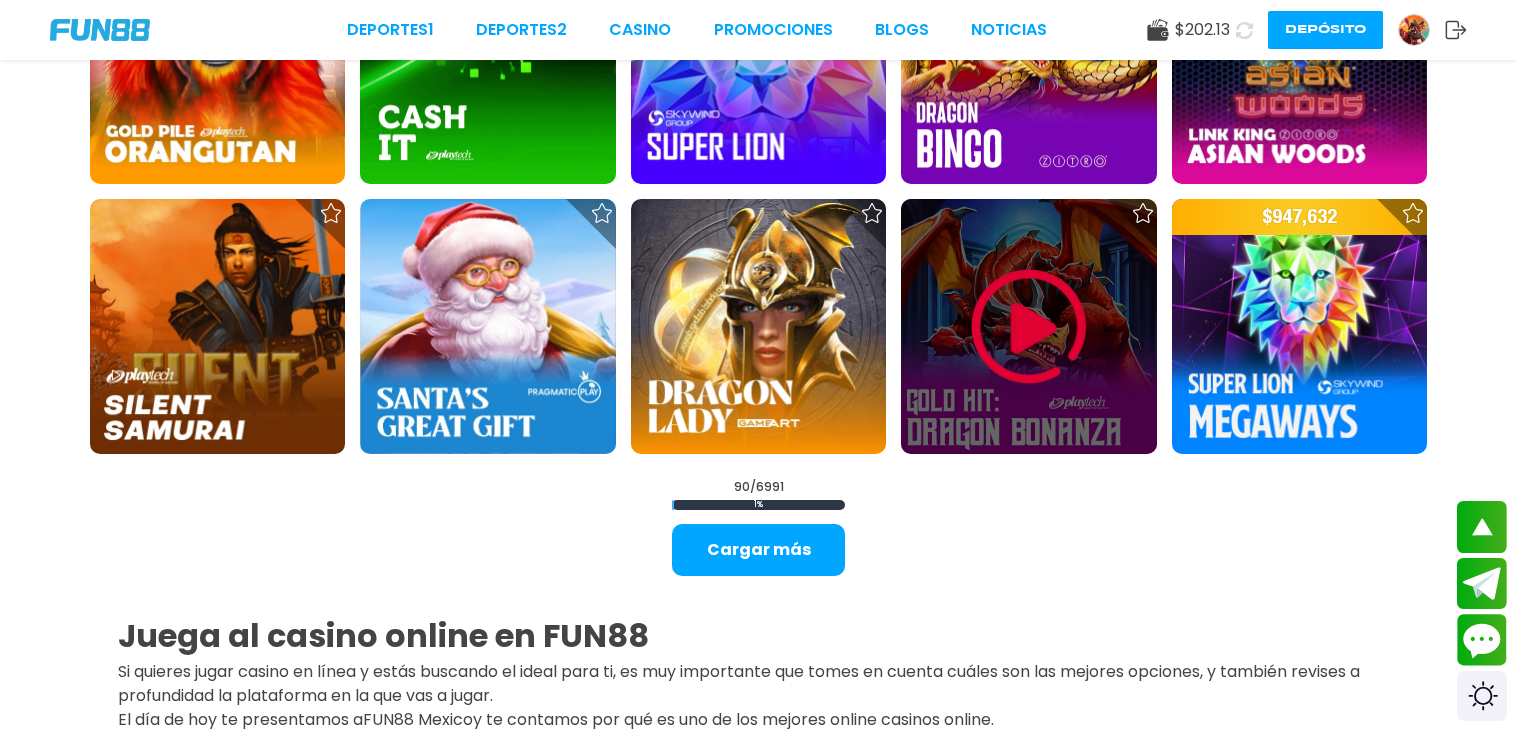click at bounding box center [1028, 326] 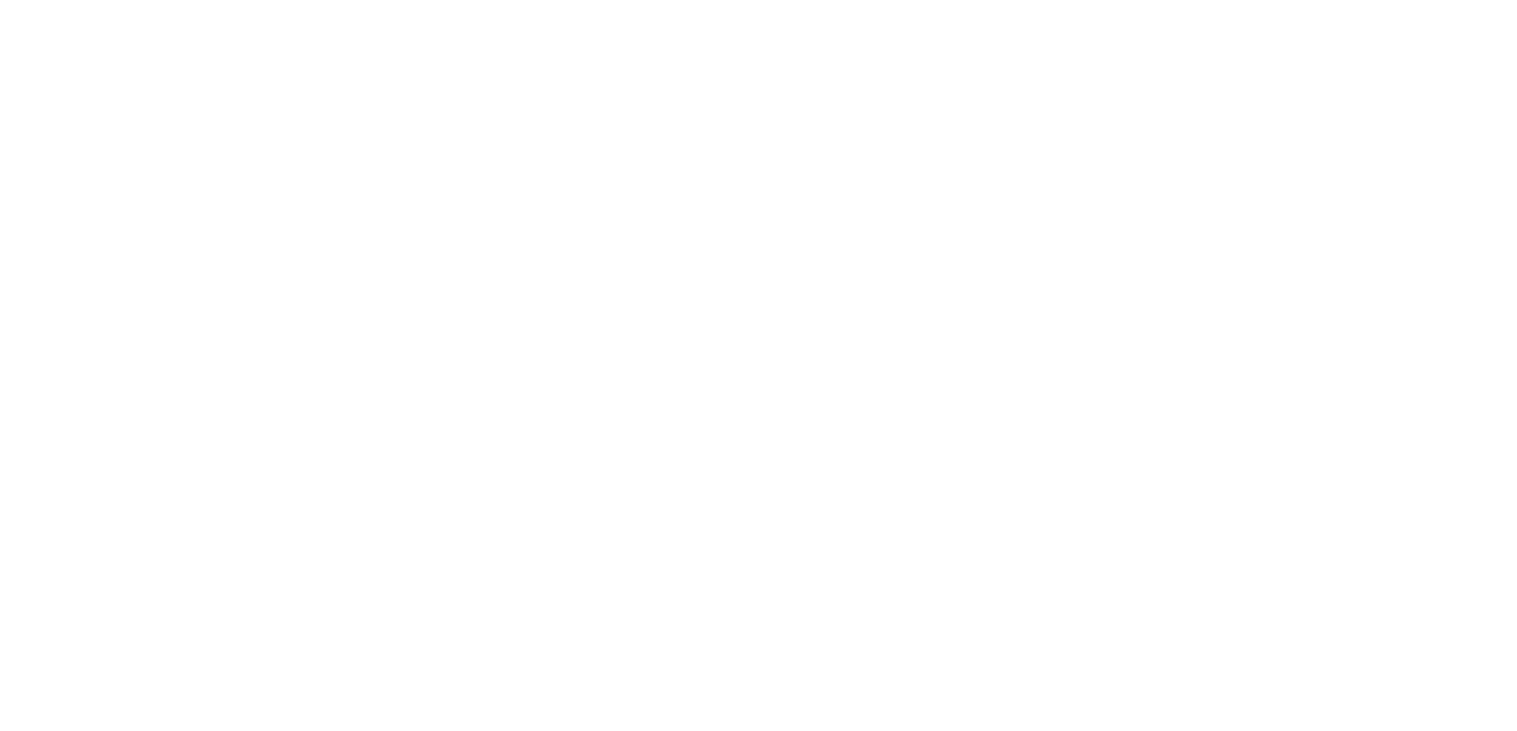 scroll, scrollTop: 0, scrollLeft: 0, axis: both 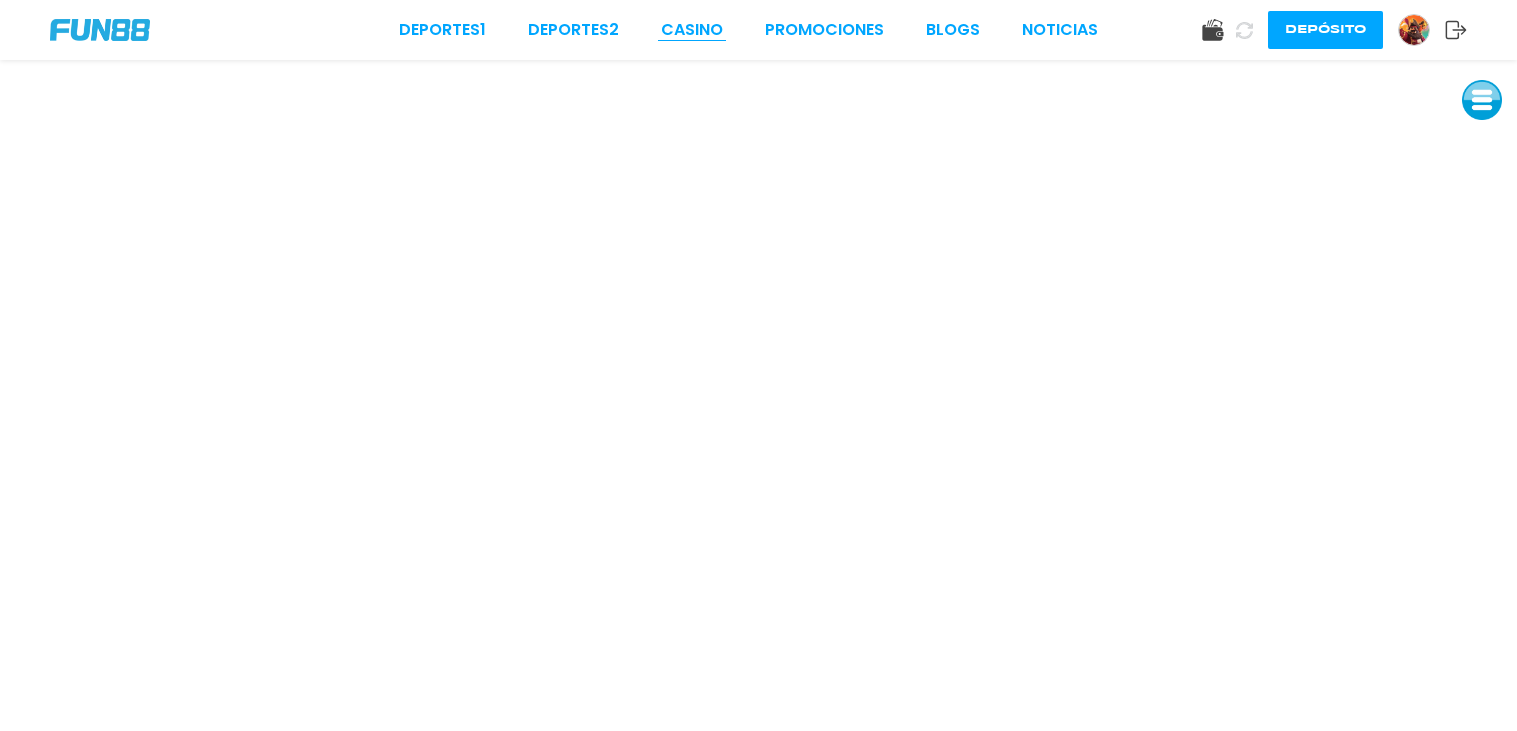 click on "CASINO" at bounding box center (692, 30) 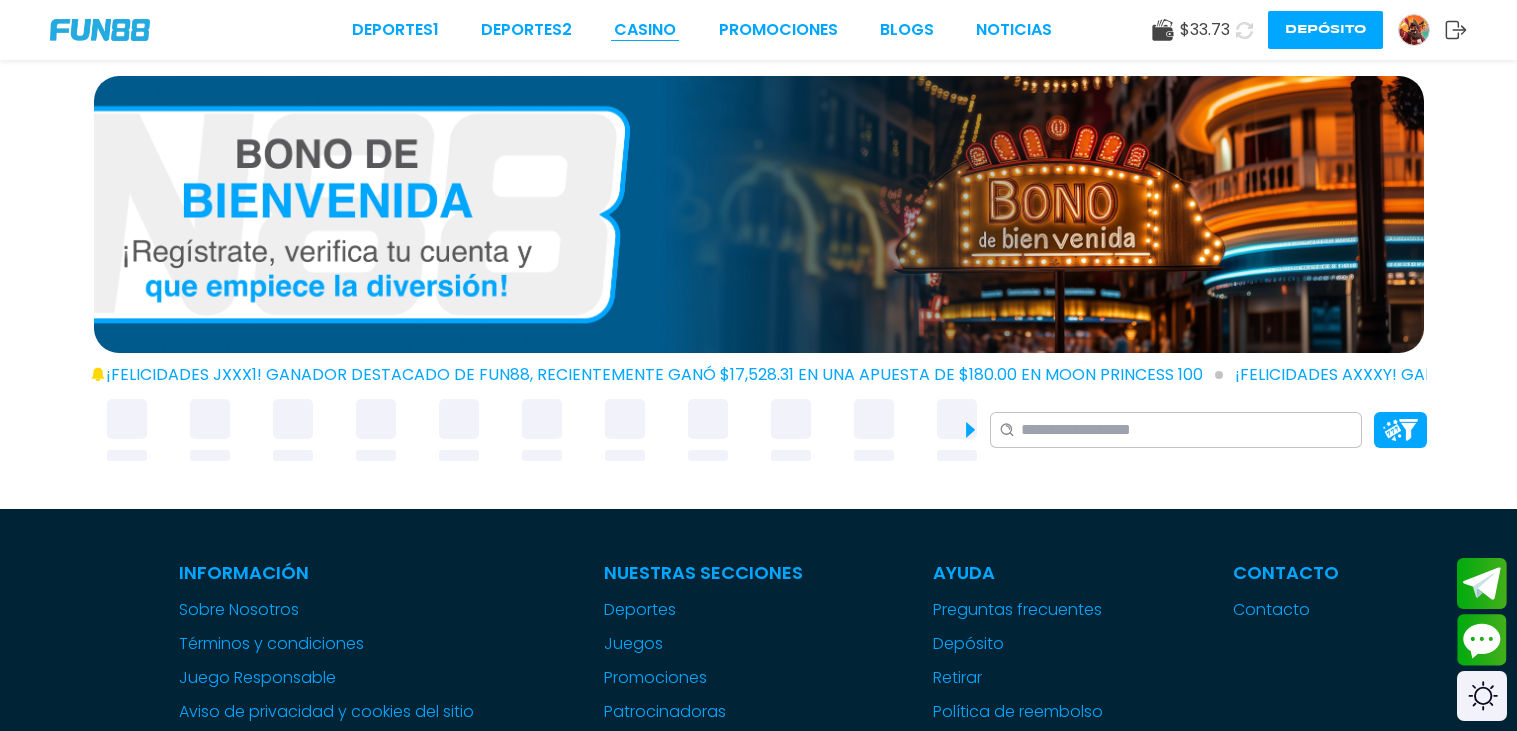 click on "CASINO" at bounding box center [645, 30] 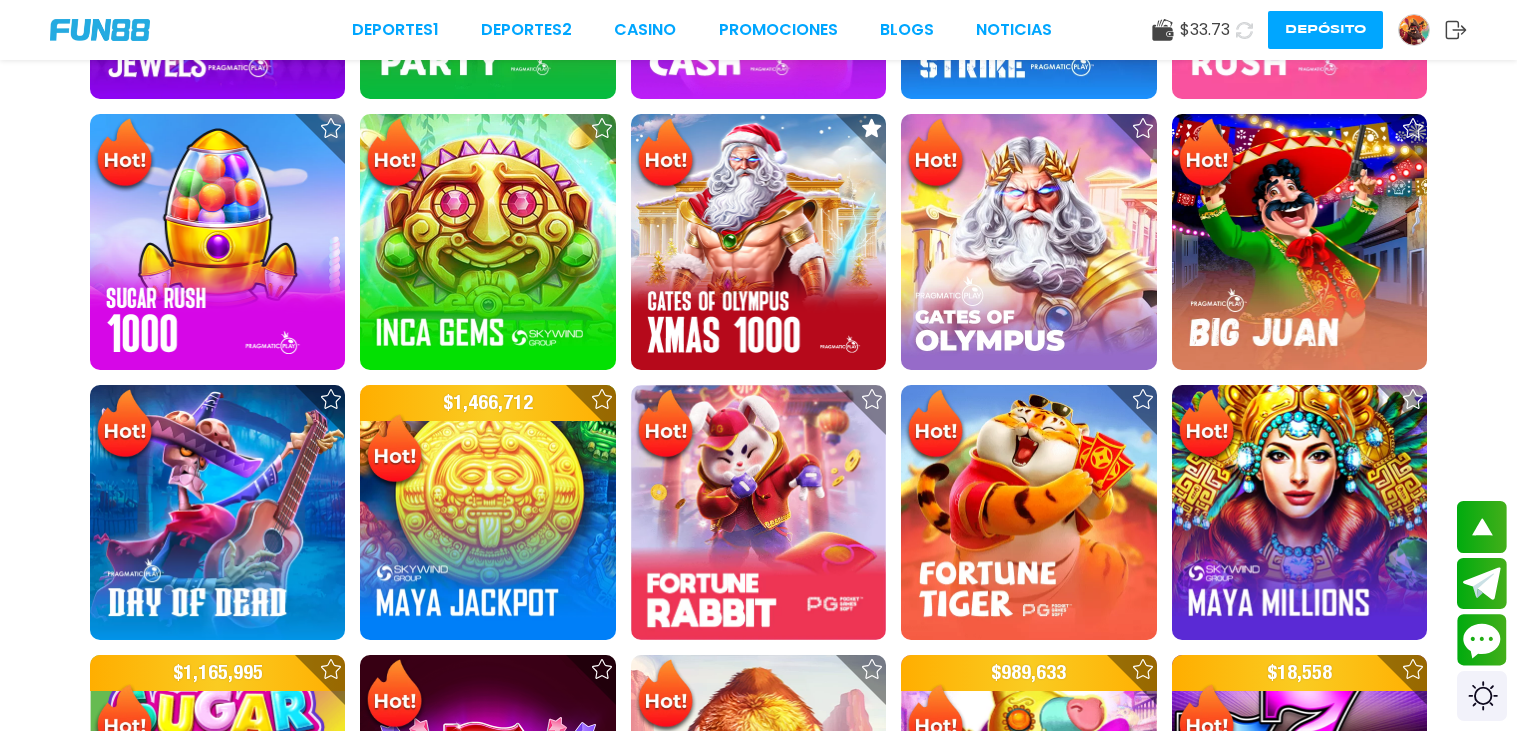 scroll, scrollTop: 839, scrollLeft: 0, axis: vertical 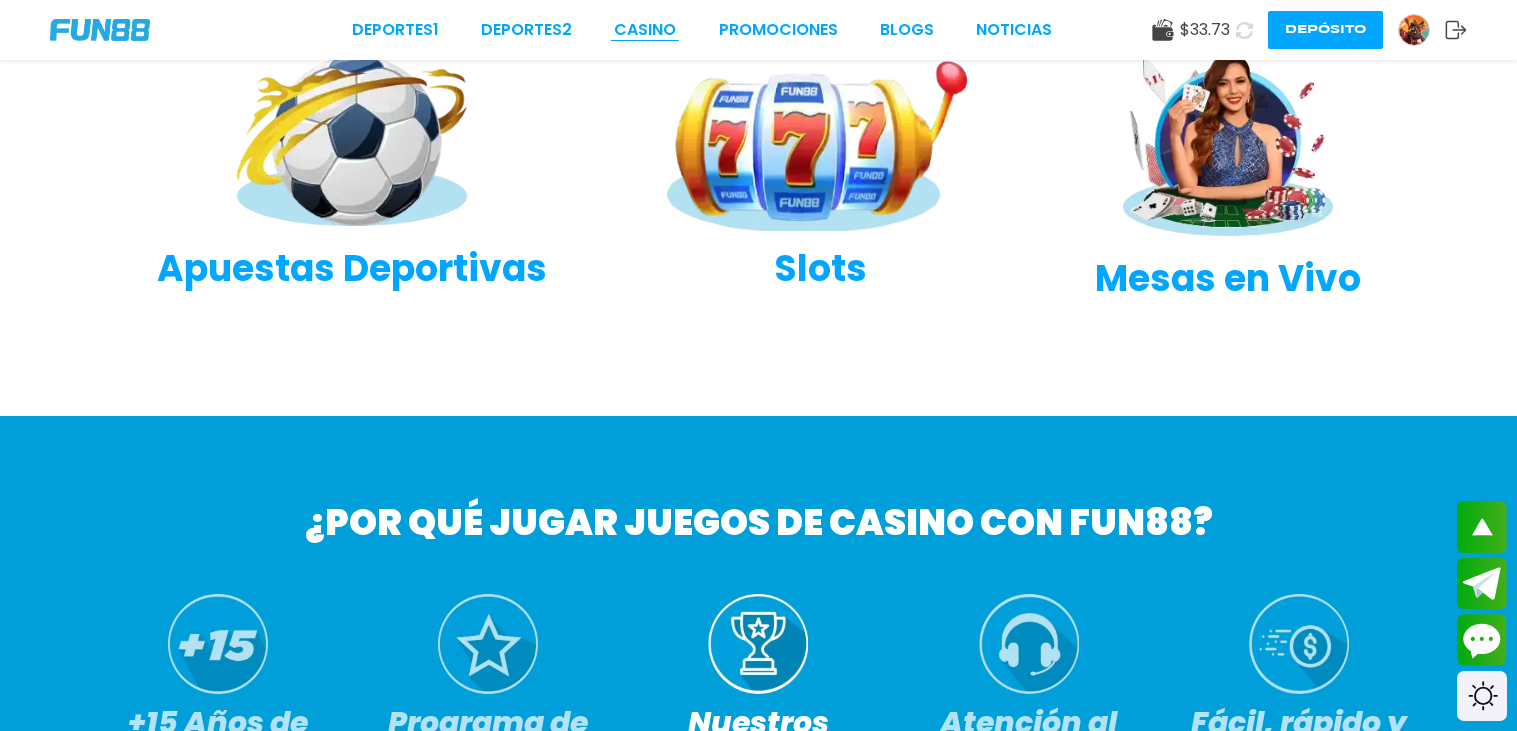 click on "CASINO" at bounding box center [645, 30] 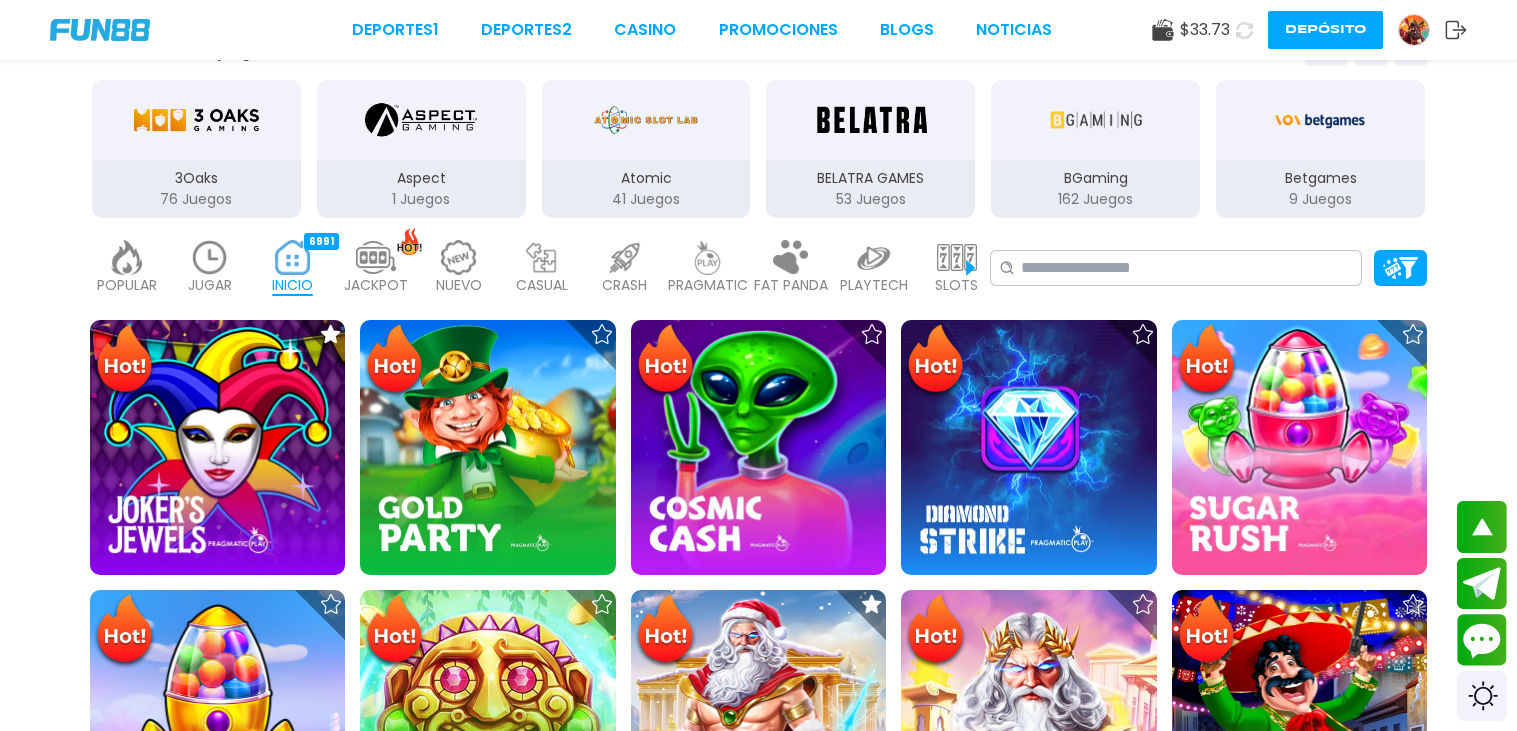 scroll, scrollTop: 399, scrollLeft: 0, axis: vertical 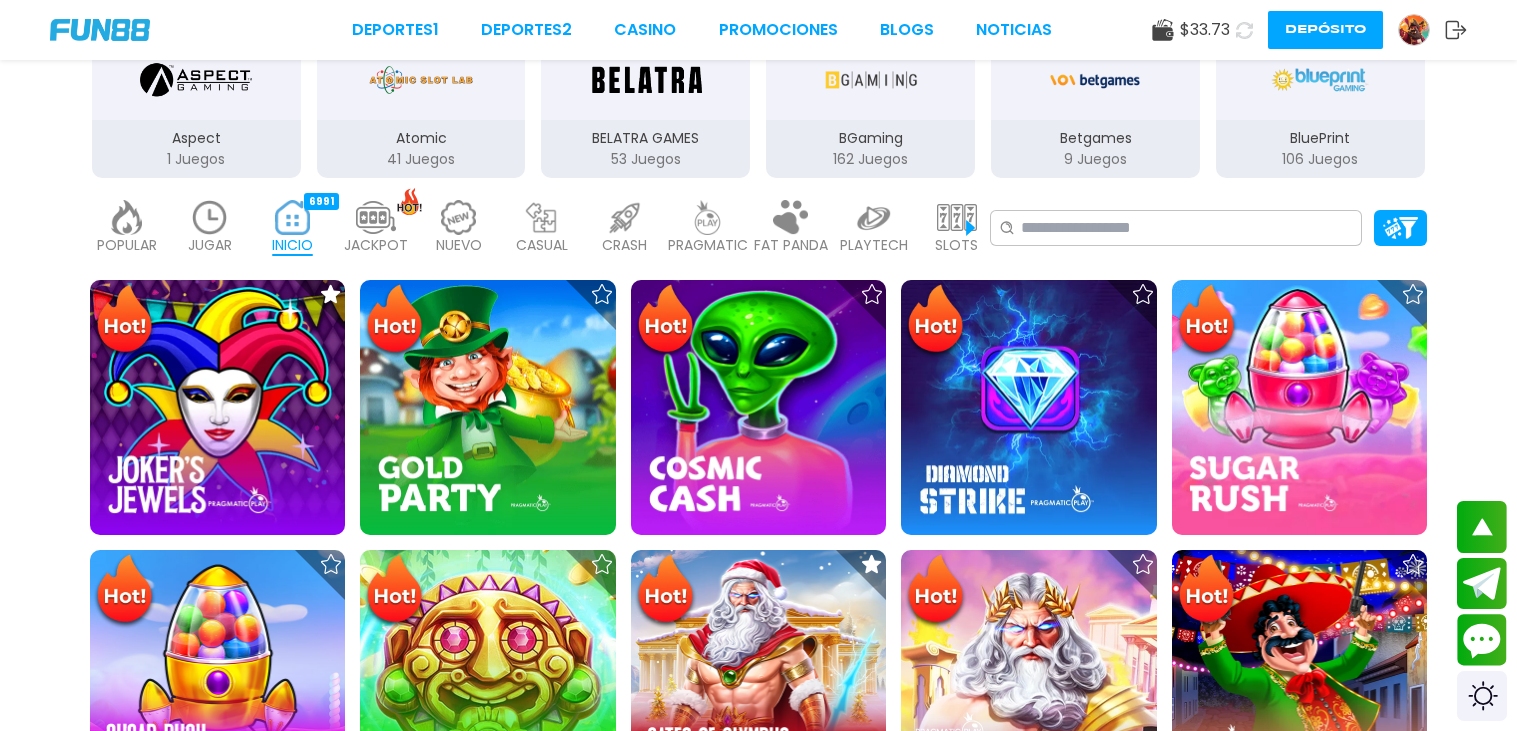 click on "POPULAR" at bounding box center [127, 245] 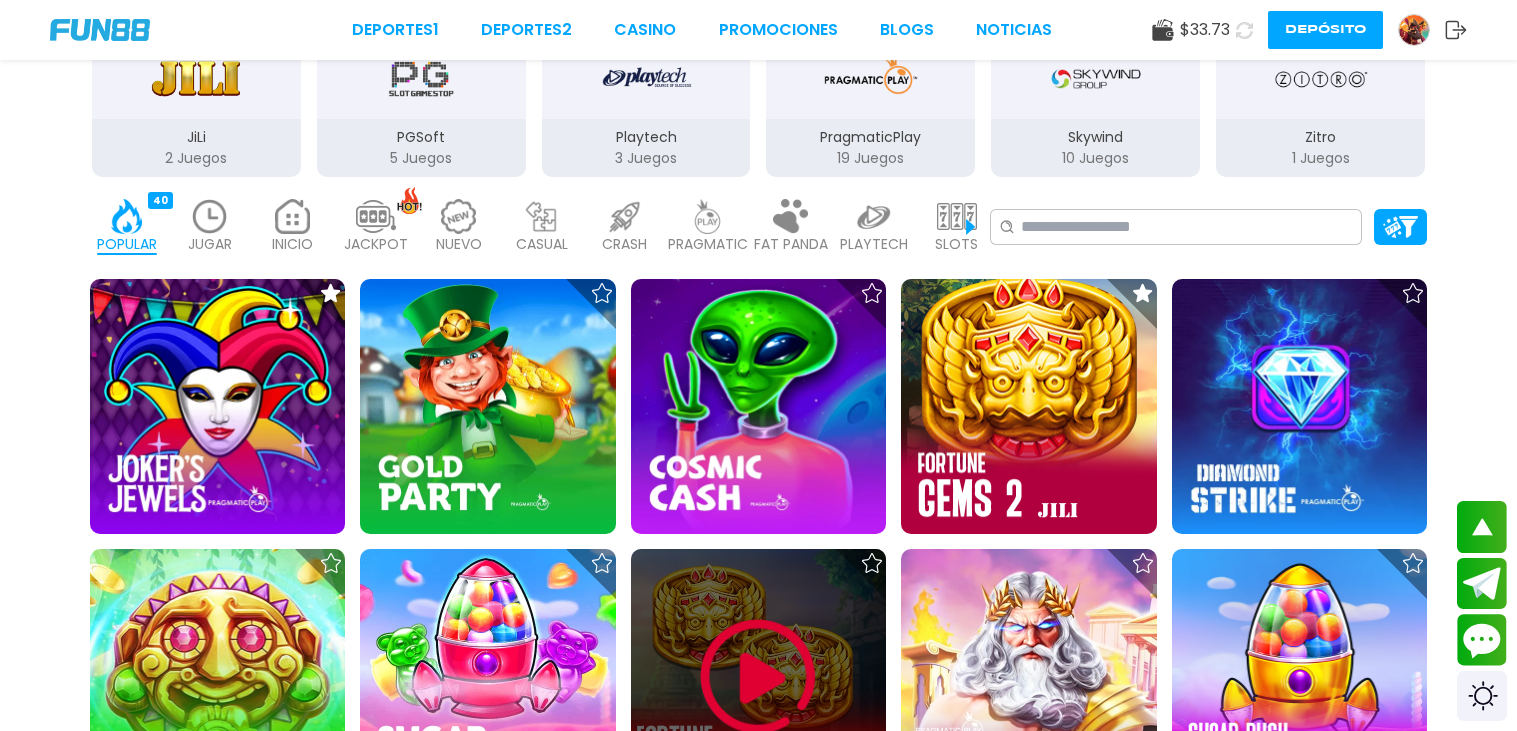click at bounding box center [758, 676] 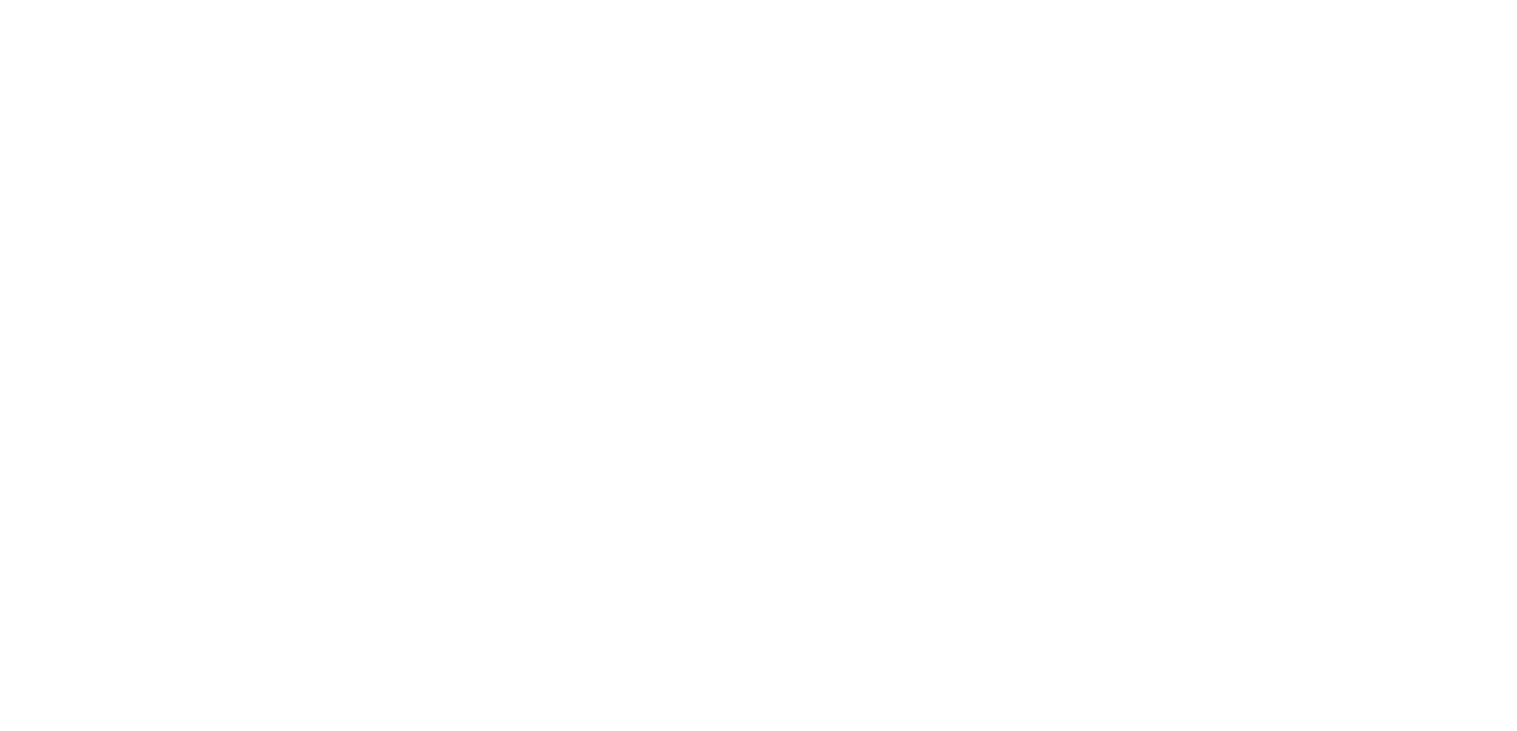 scroll, scrollTop: 0, scrollLeft: 0, axis: both 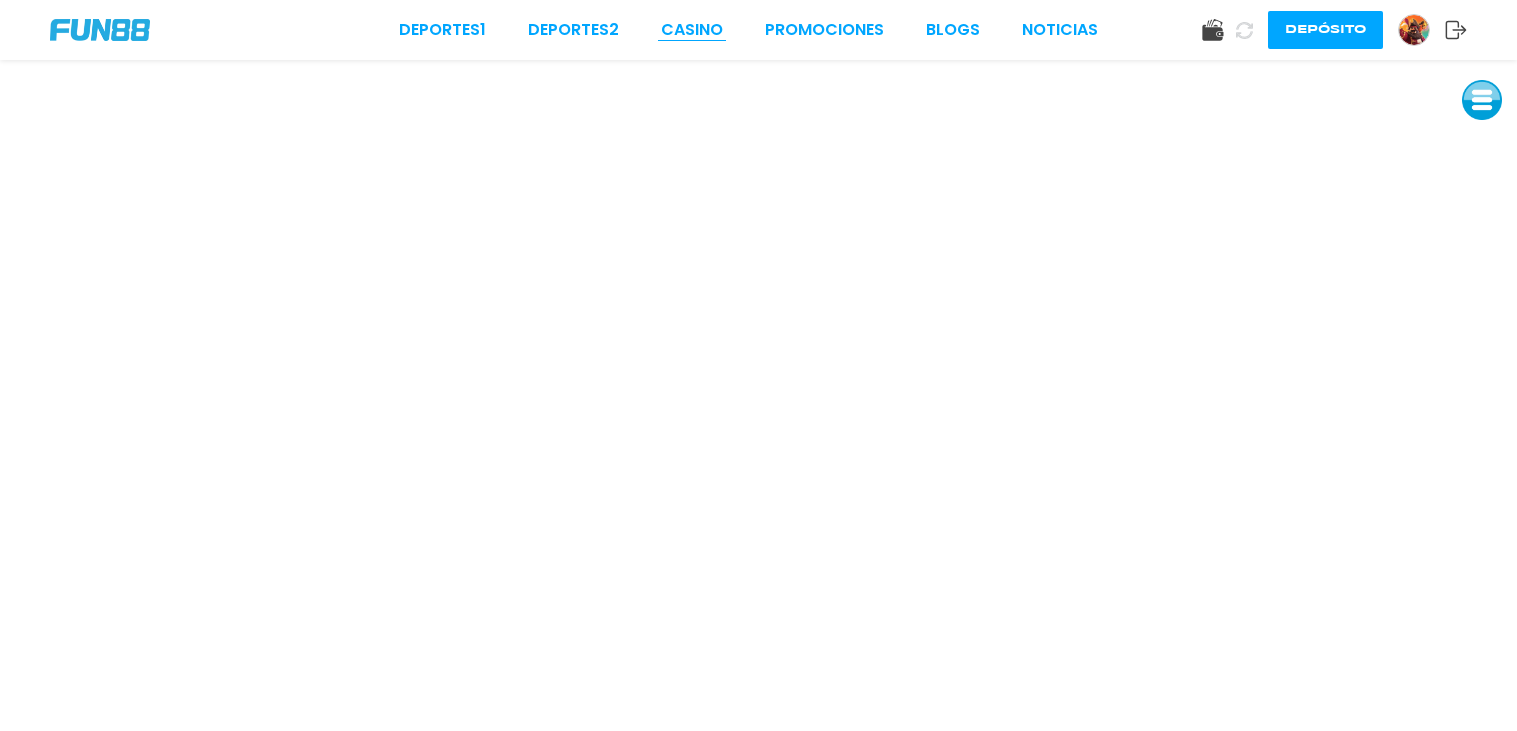 click on "CASINO" at bounding box center (692, 30) 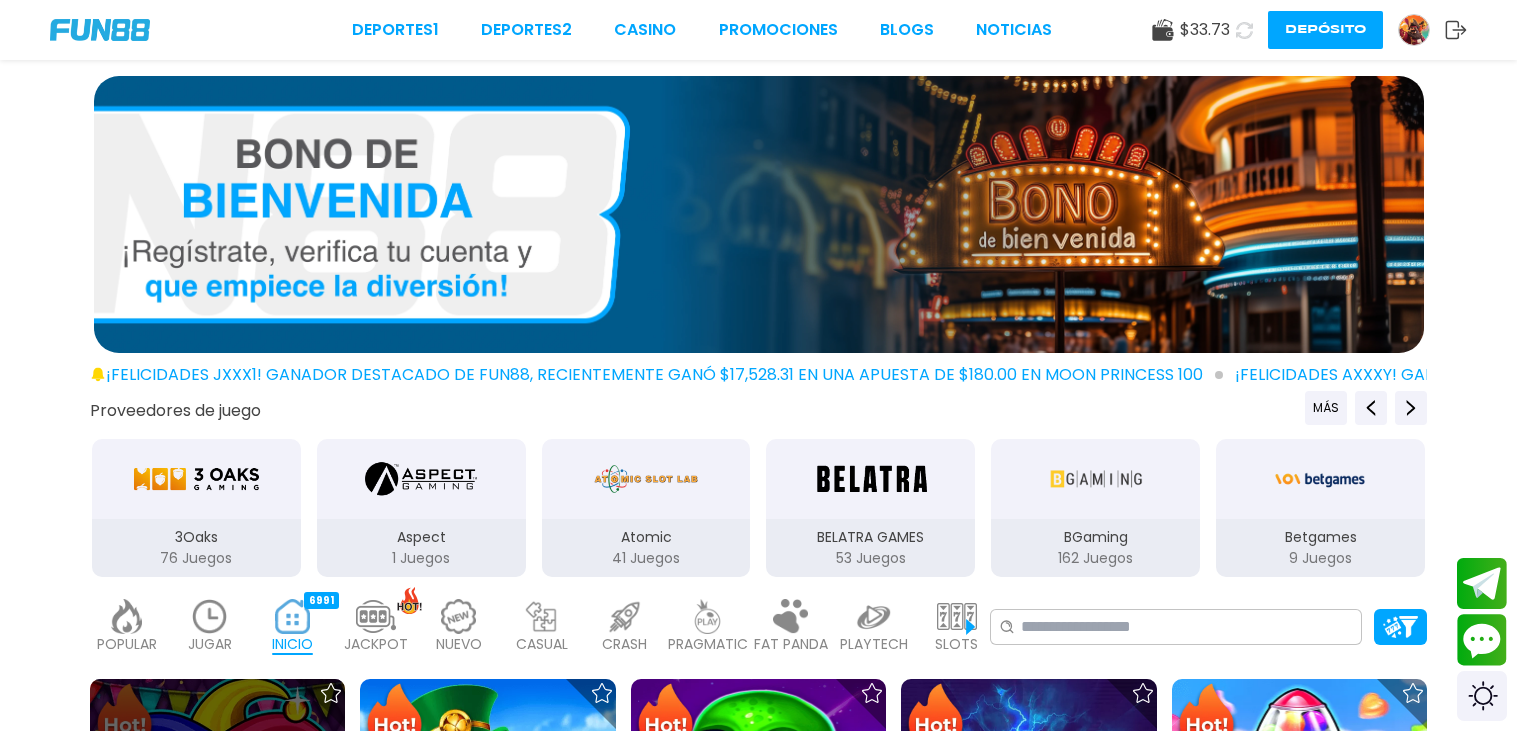 click at bounding box center [217, 806] 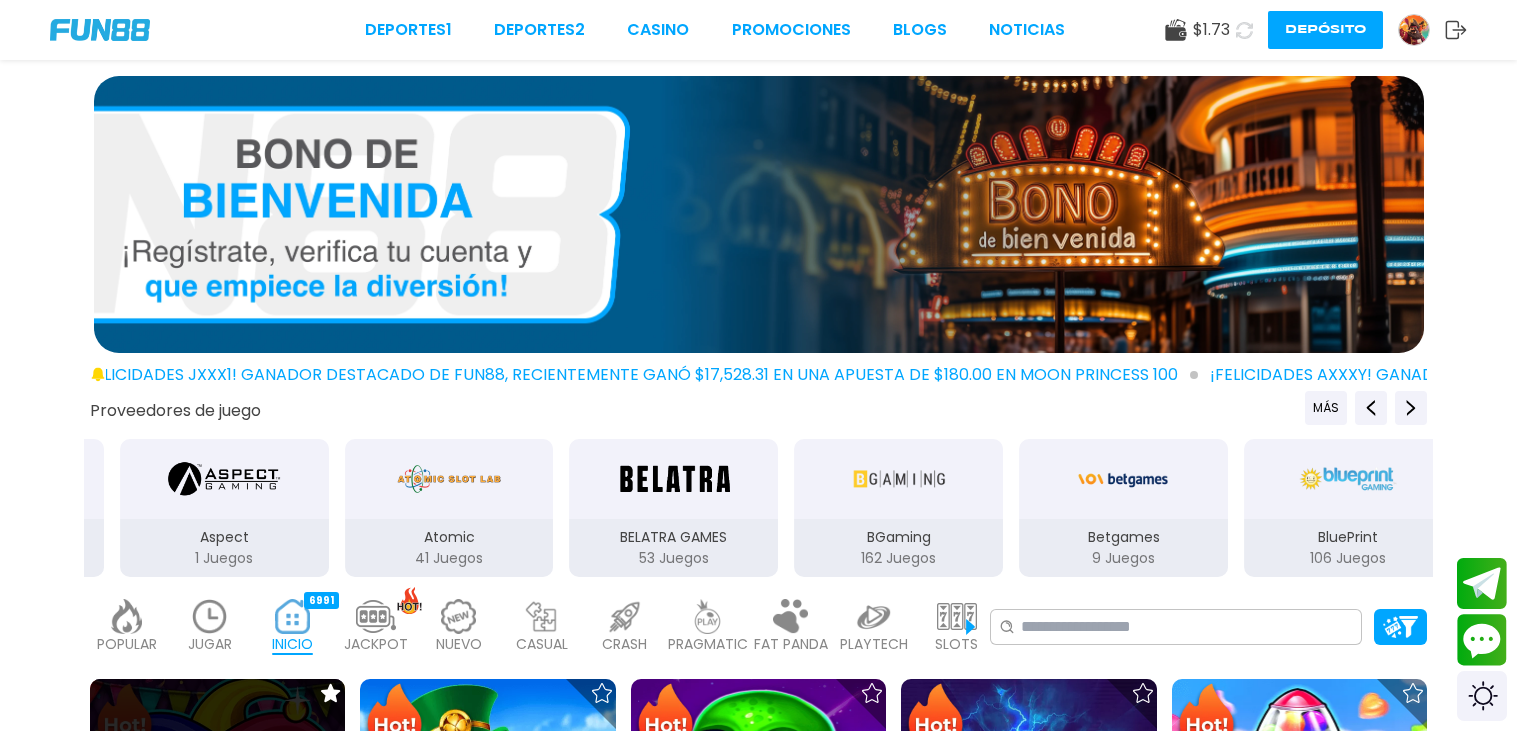 click at bounding box center [217, 806] 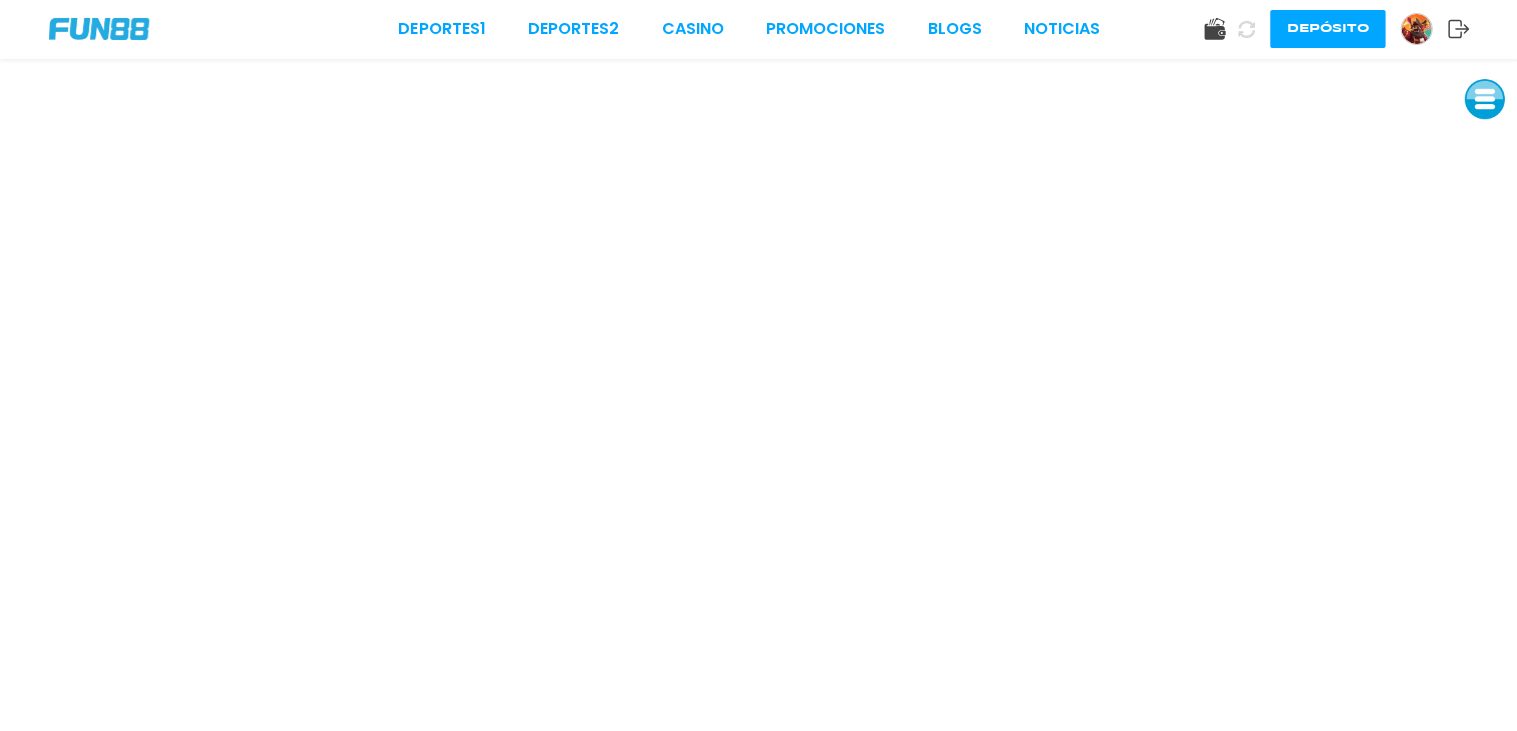 scroll, scrollTop: 0, scrollLeft: 0, axis: both 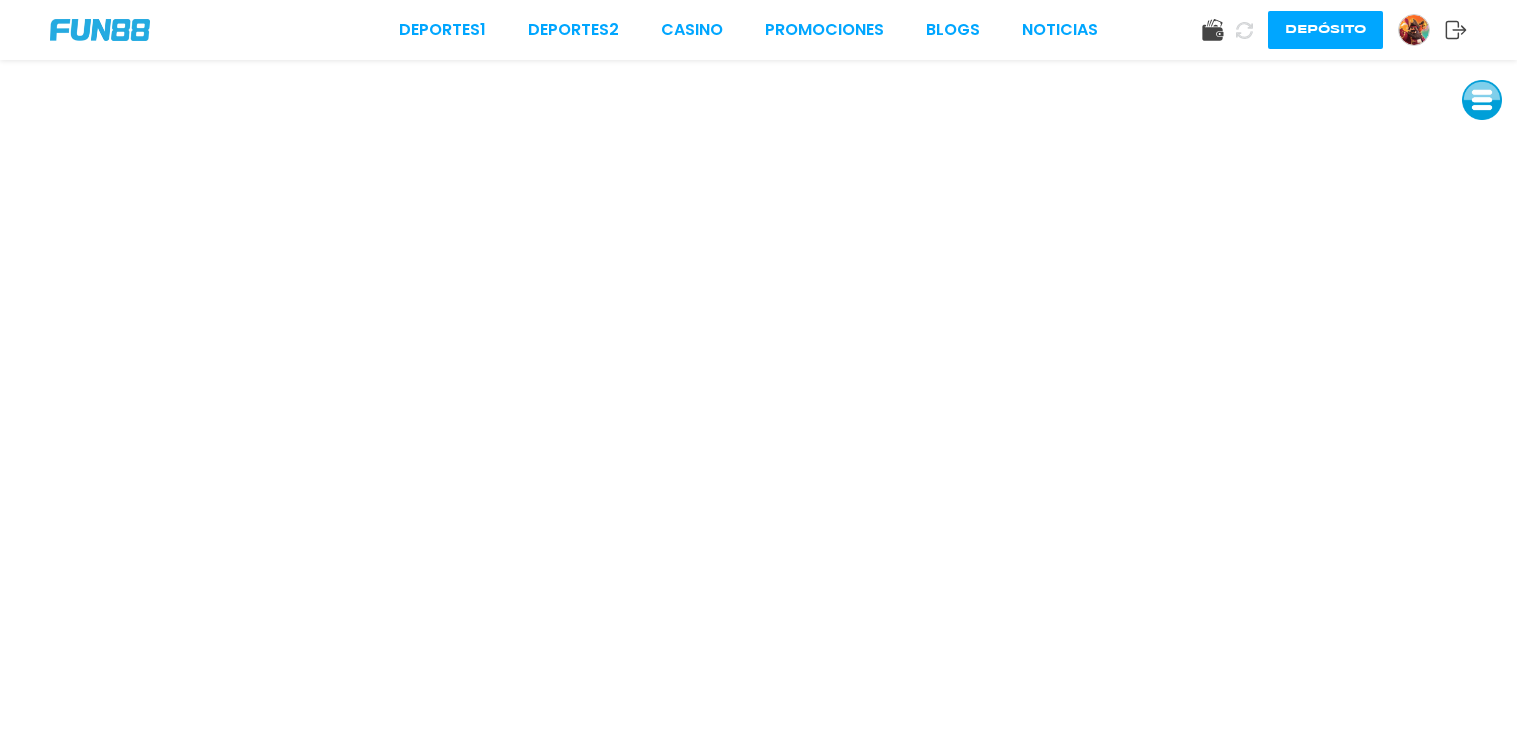 click 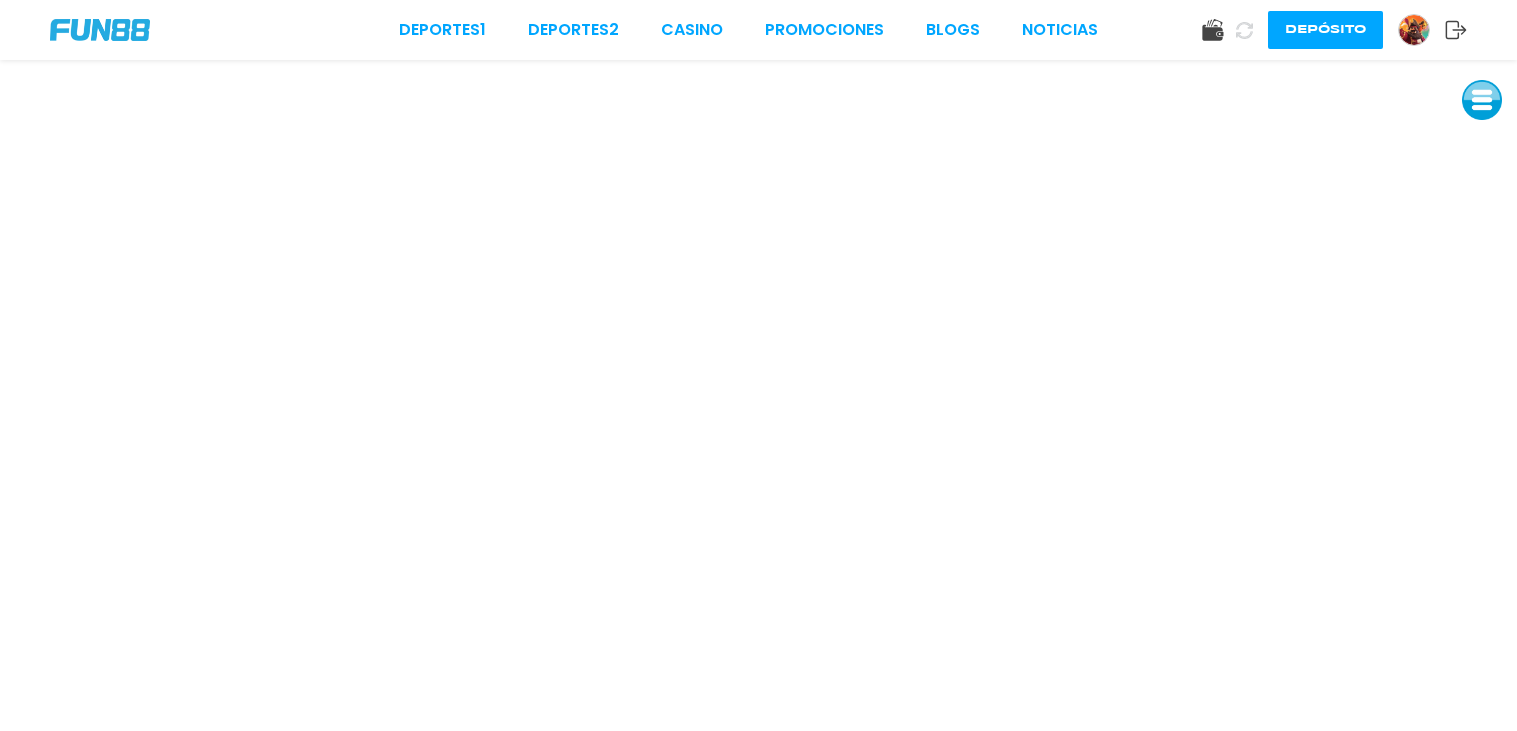 click on "Deportes  1 Deportes  2 CASINO Promociones BLOGS NOTICIAS Depósito" at bounding box center (758, 30) 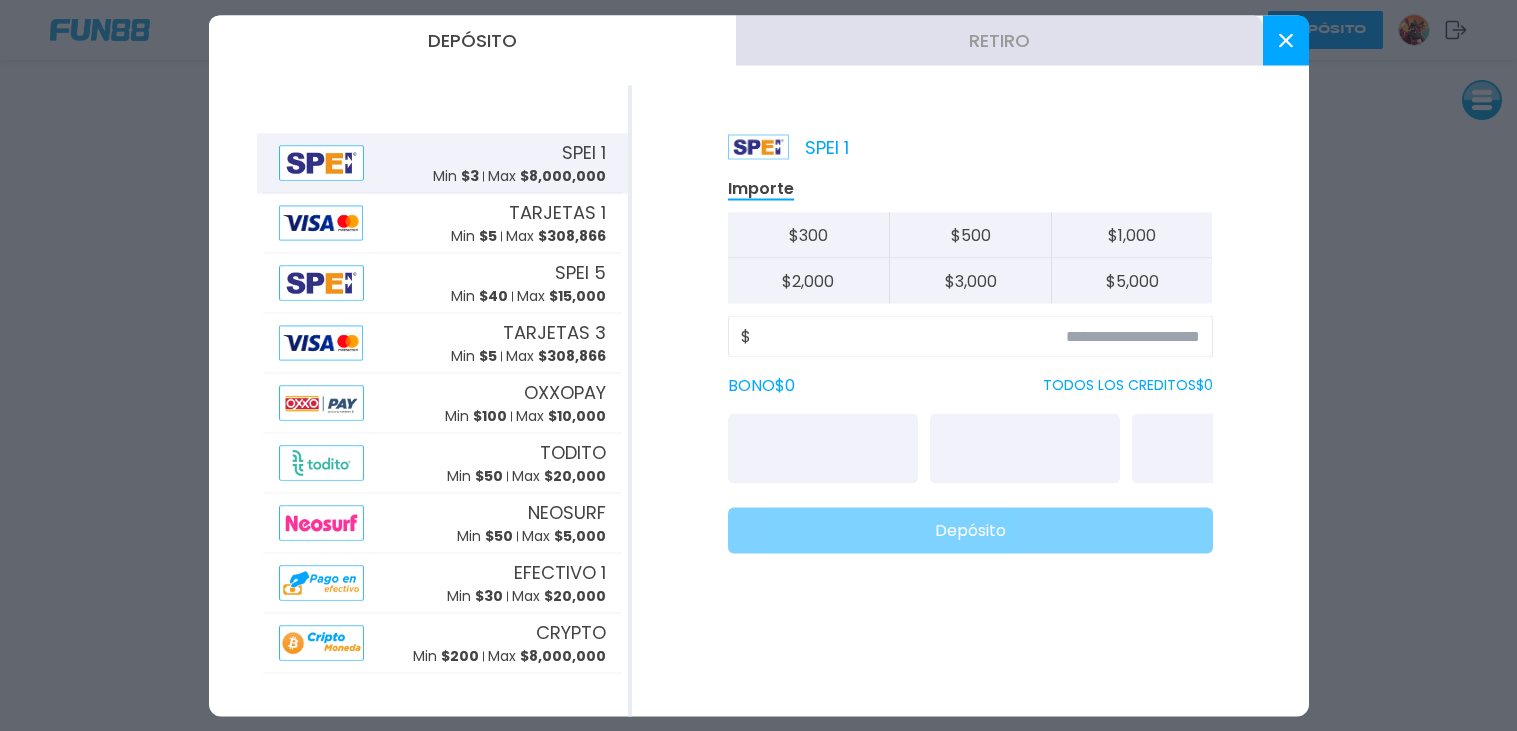 click at bounding box center [758, 365] 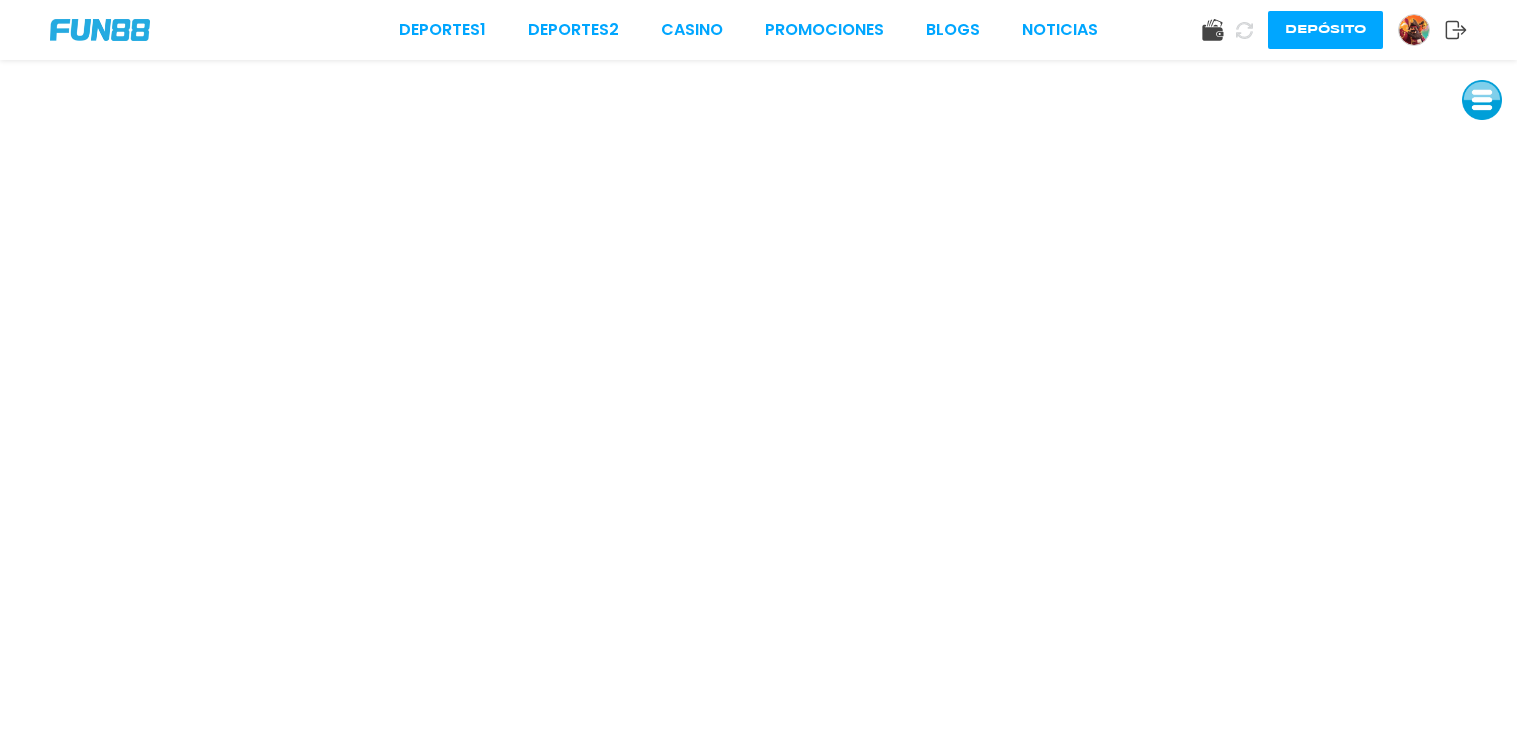 click on "Depósito" at bounding box center [1325, 30] 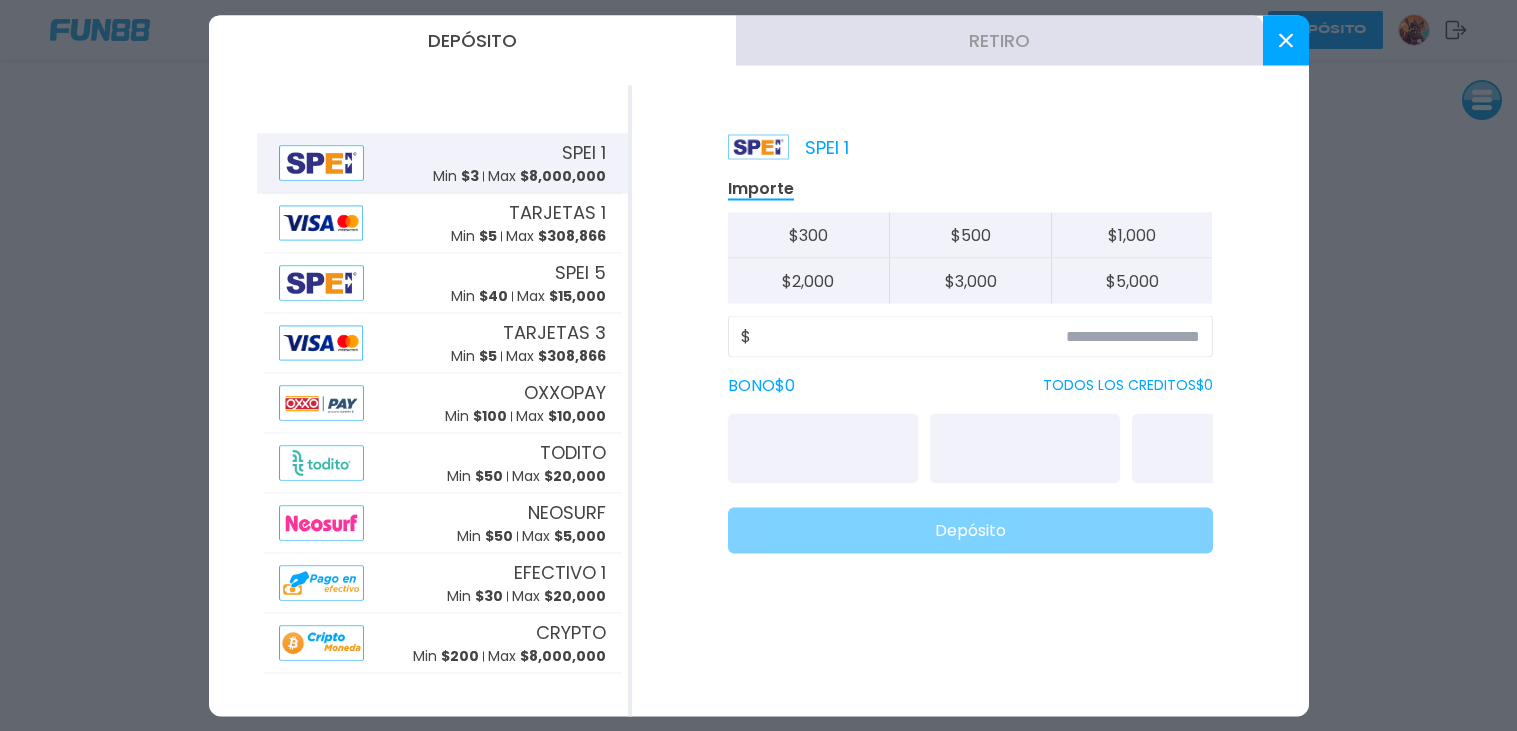 click at bounding box center (758, 365) 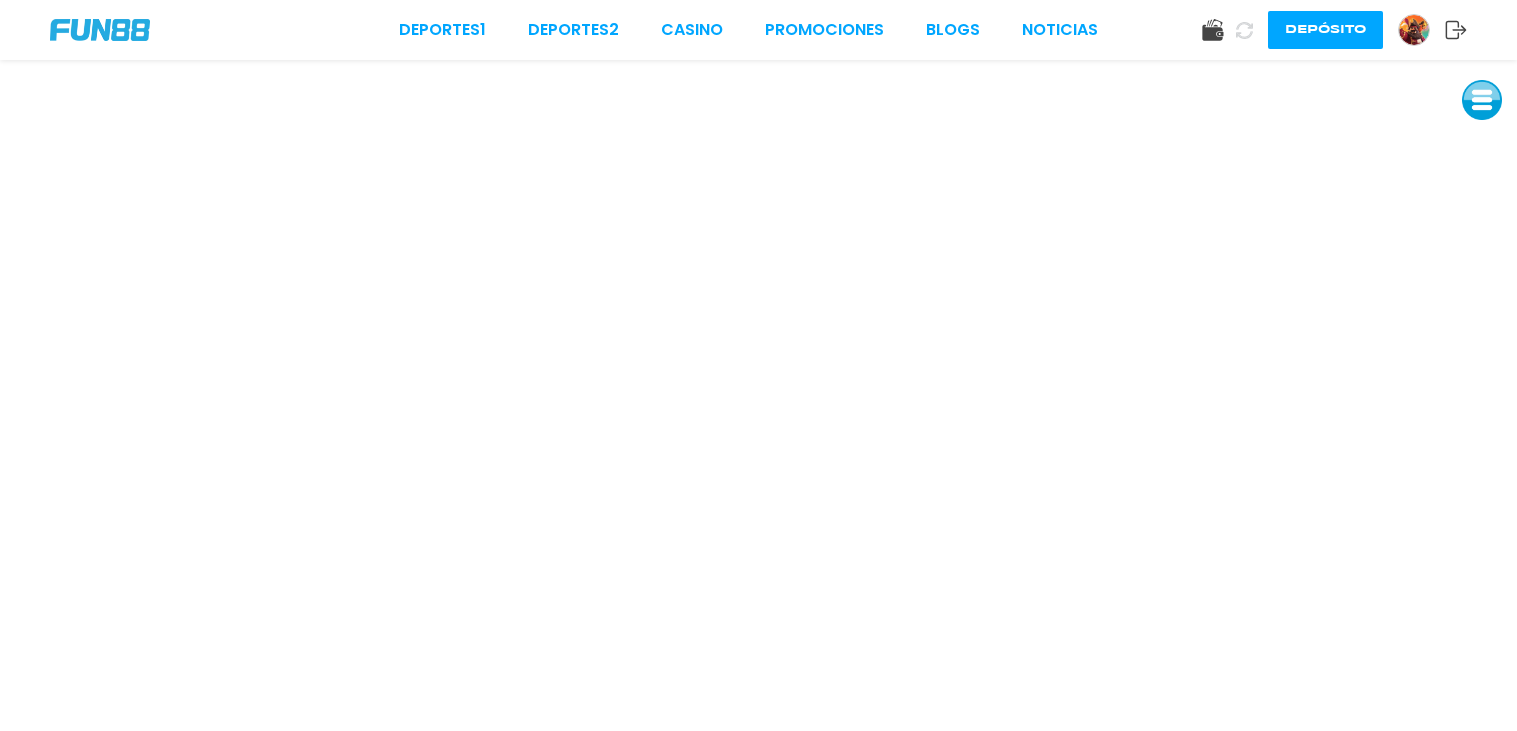 click 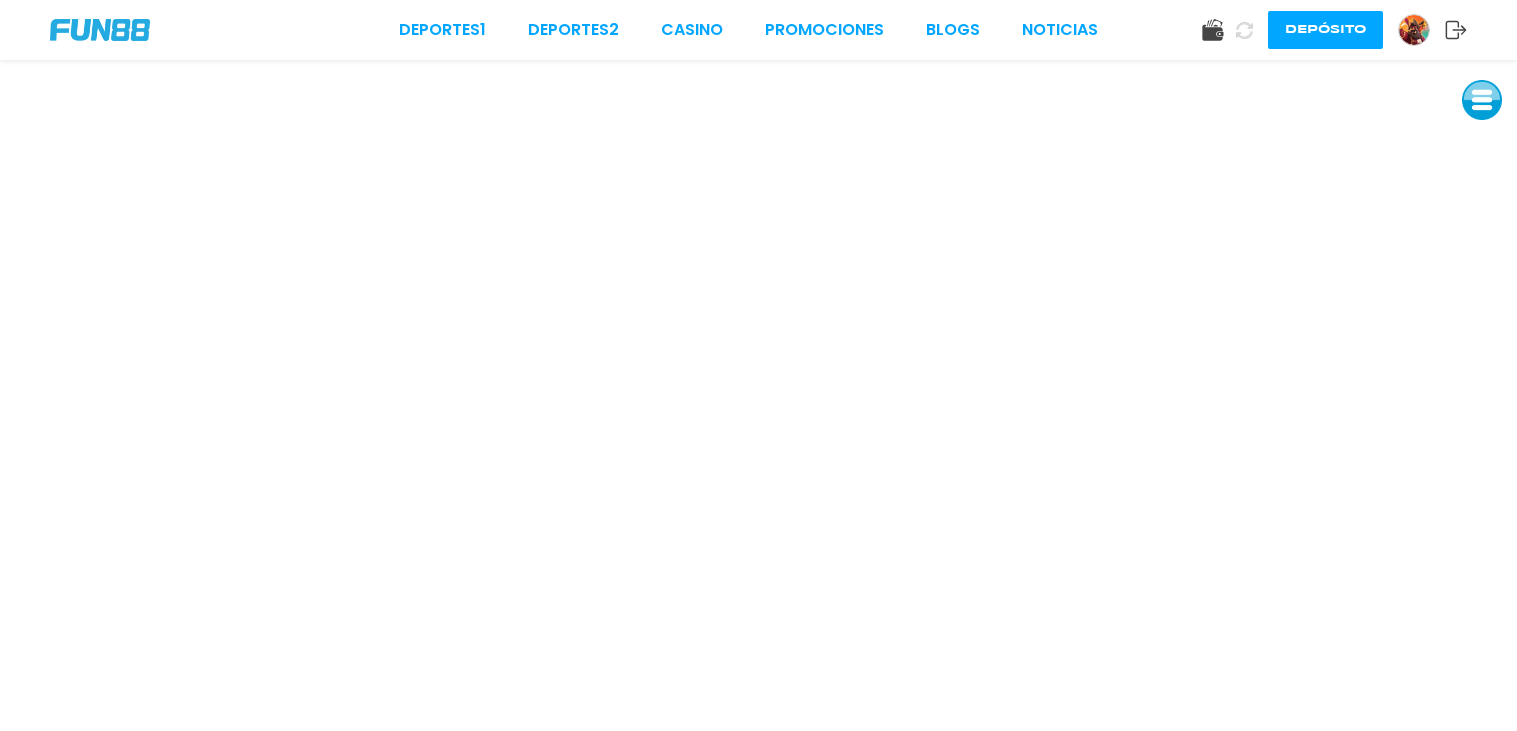 click at bounding box center (1414, 30) 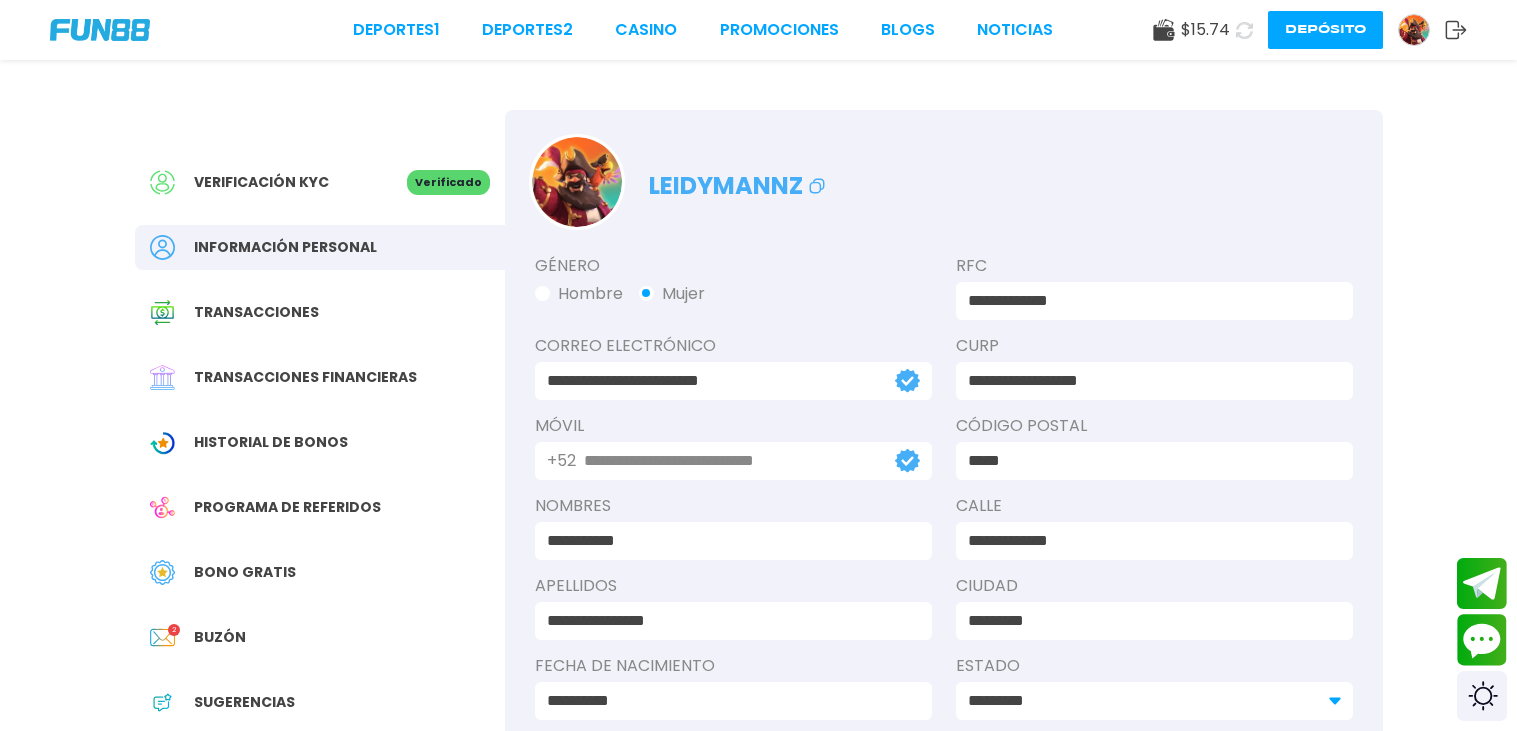 click on "Bono Gratis" at bounding box center (245, 572) 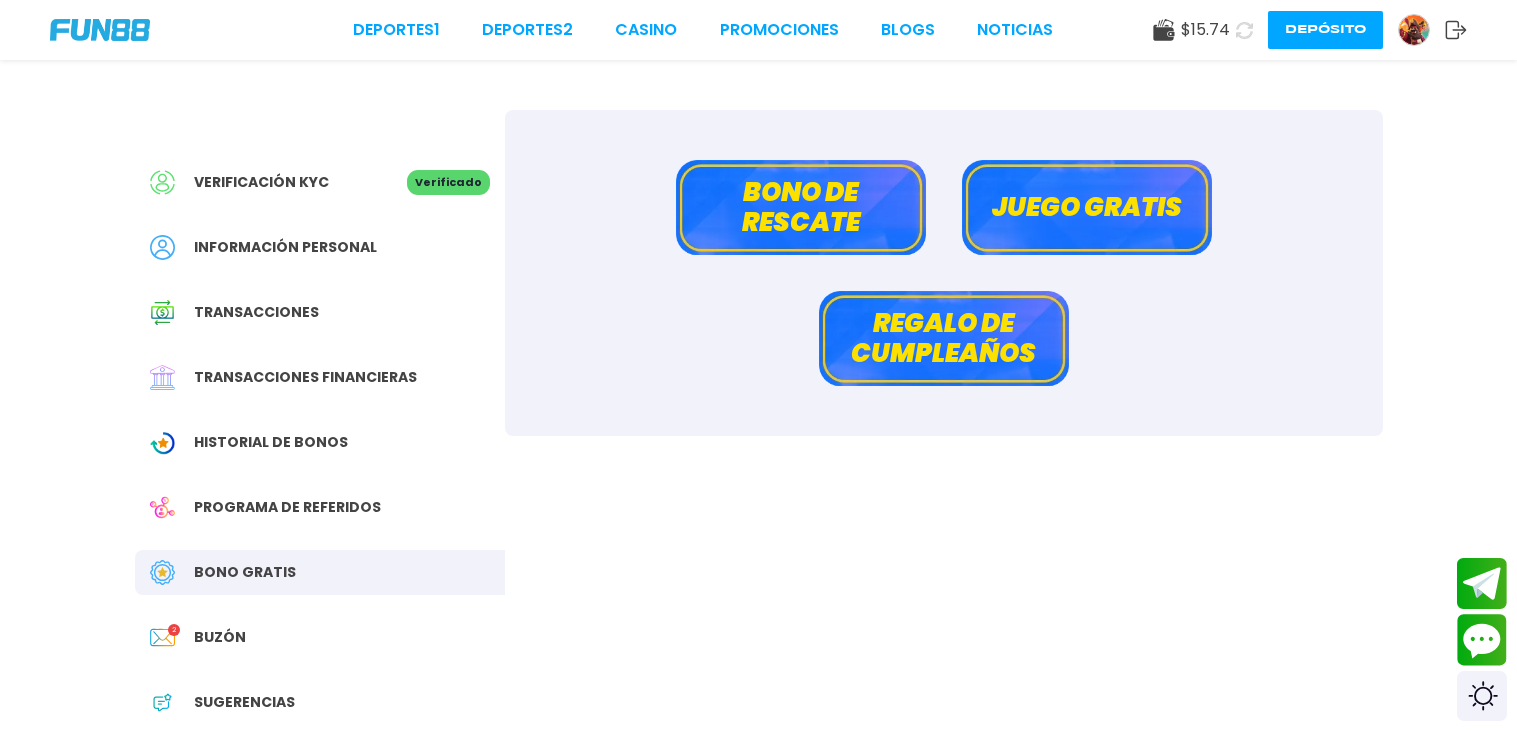 click on "Bono de rescate" at bounding box center (801, 207) 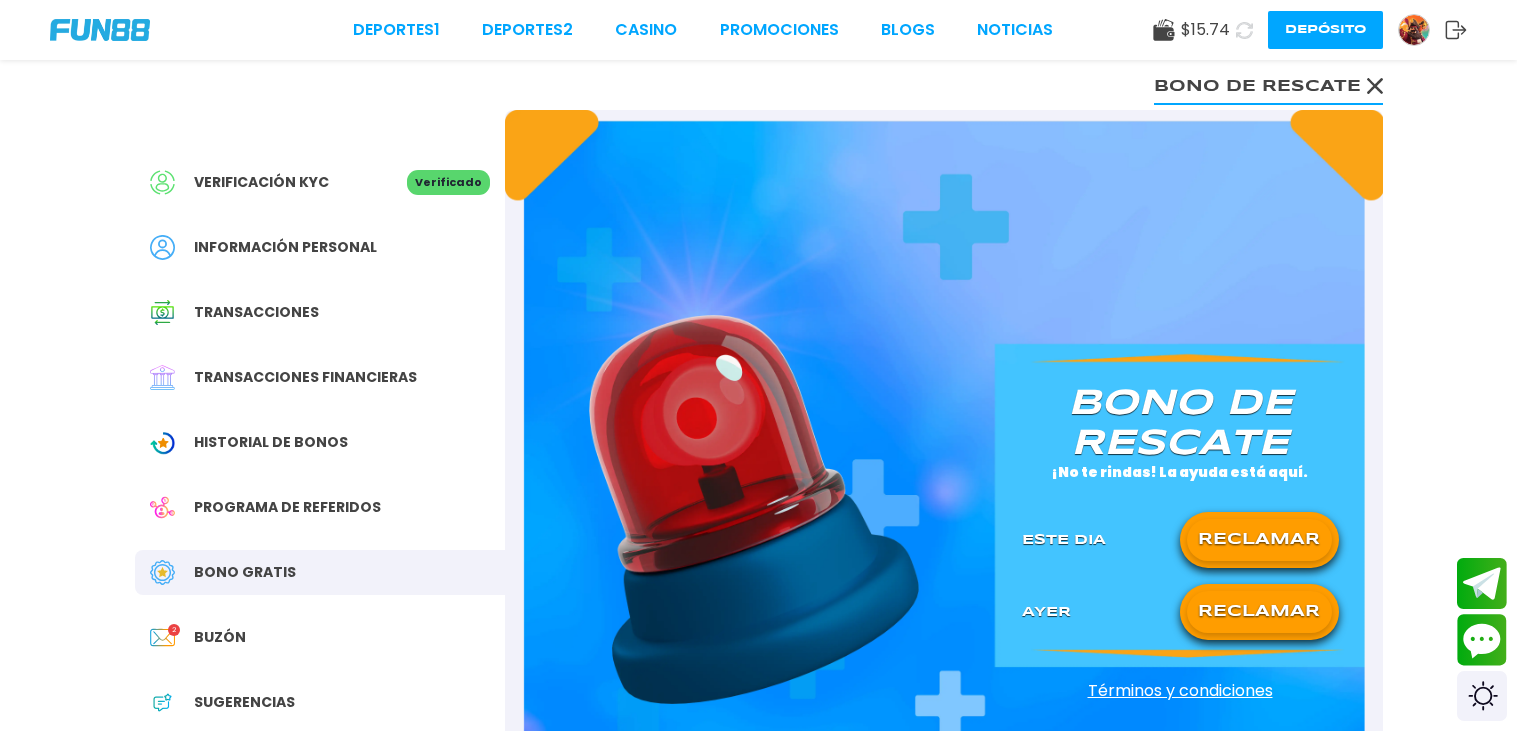 click on "RECLAMAR" at bounding box center [1259, 540] 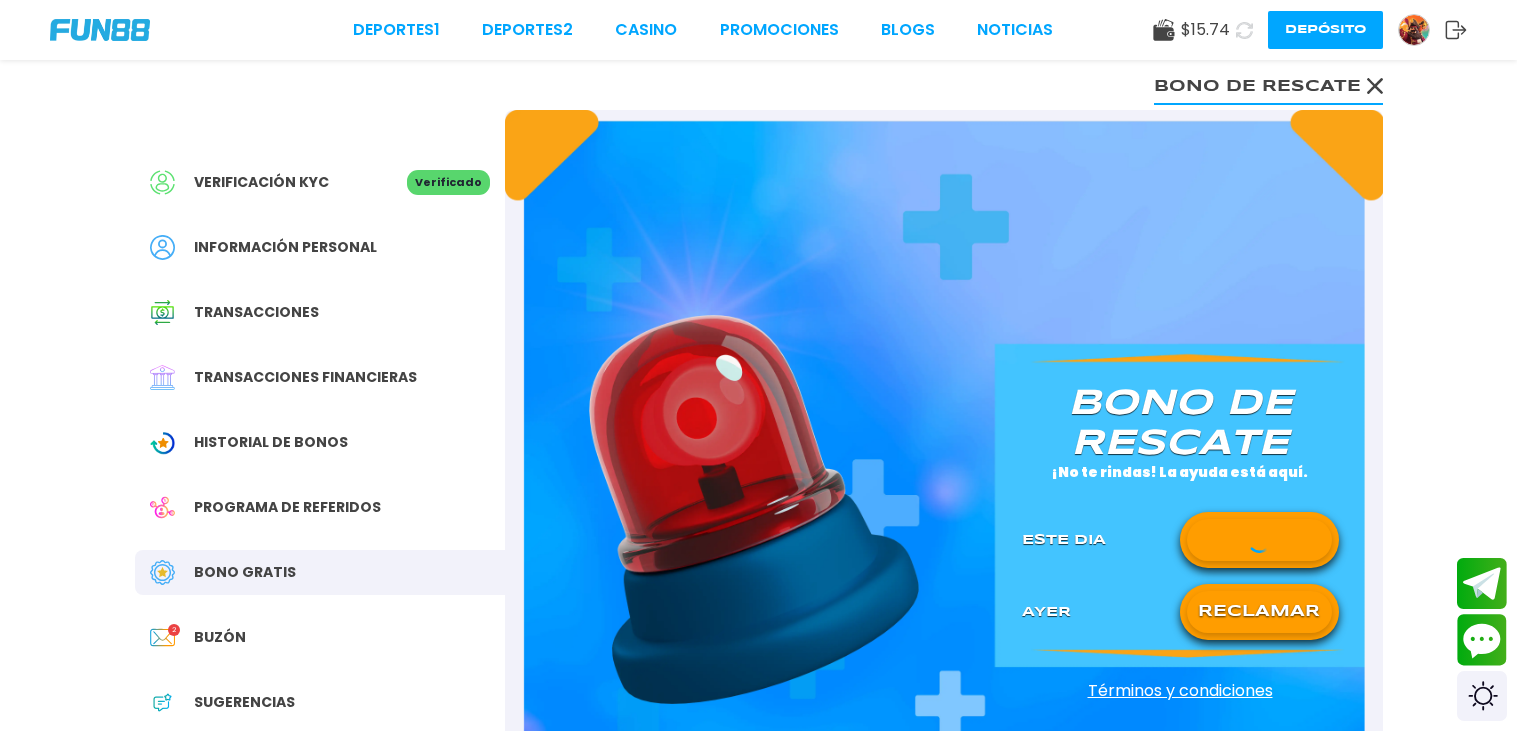 click on "RECLAMAR" at bounding box center (1259, 612) 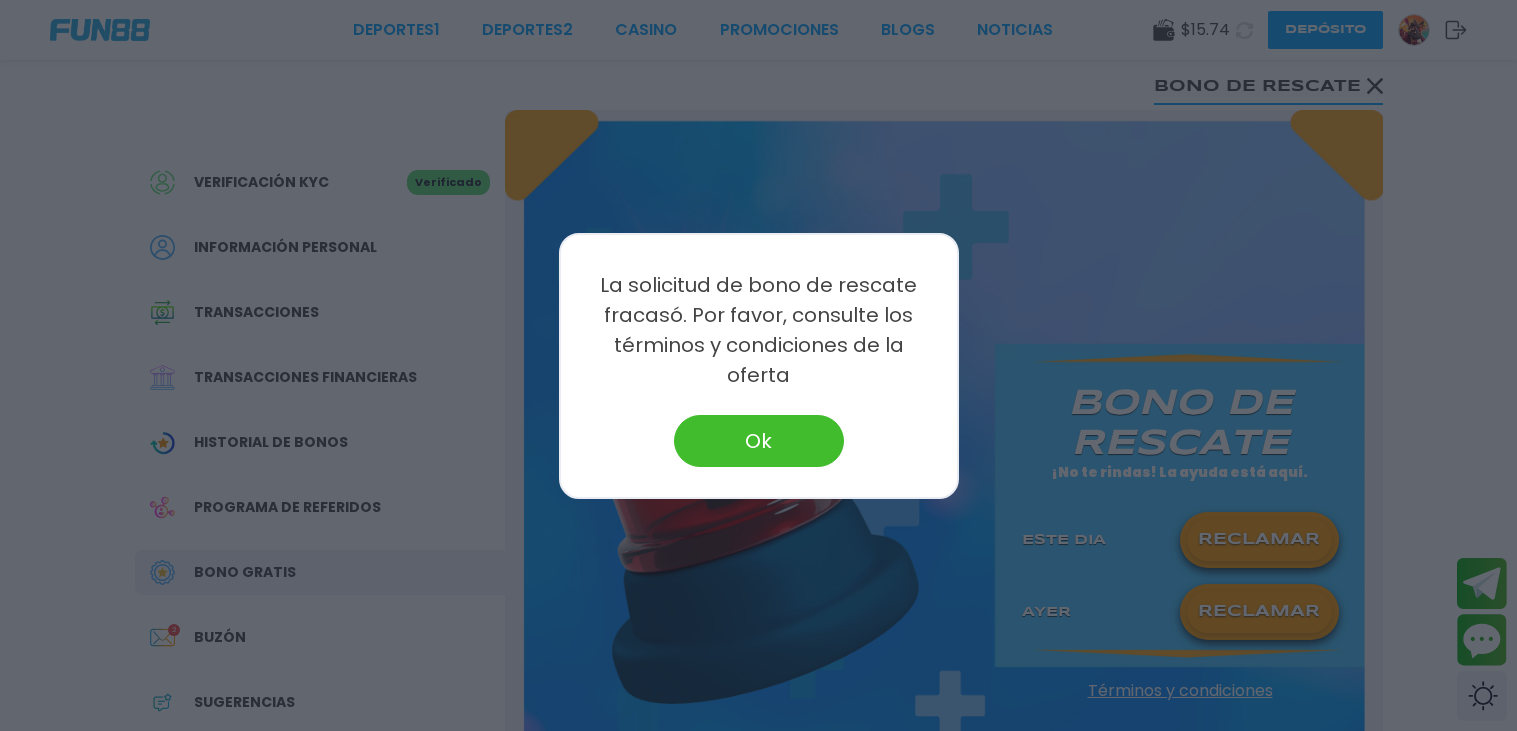 click on "Ok" at bounding box center [759, 441] 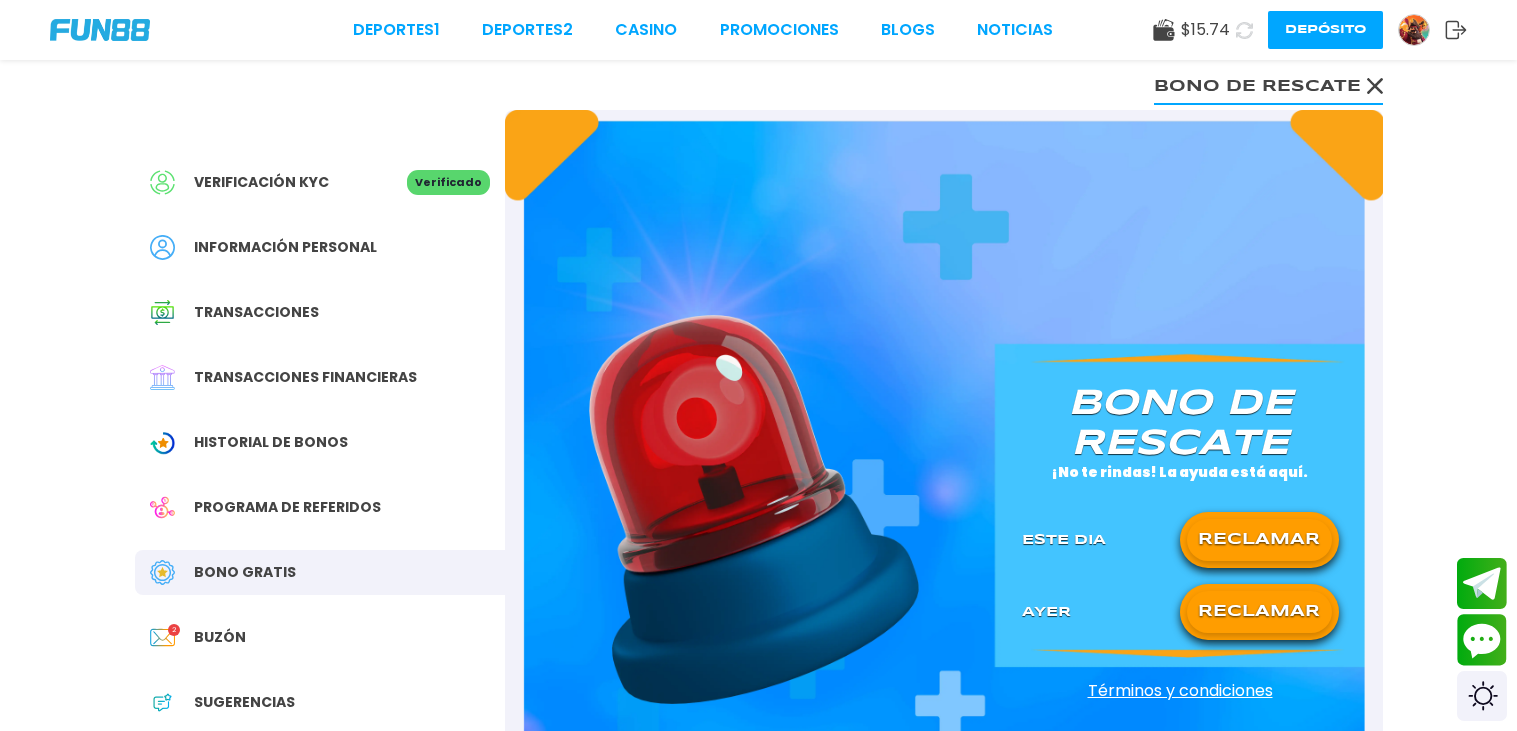 click on "RECLAMAR" at bounding box center [1259, 612] 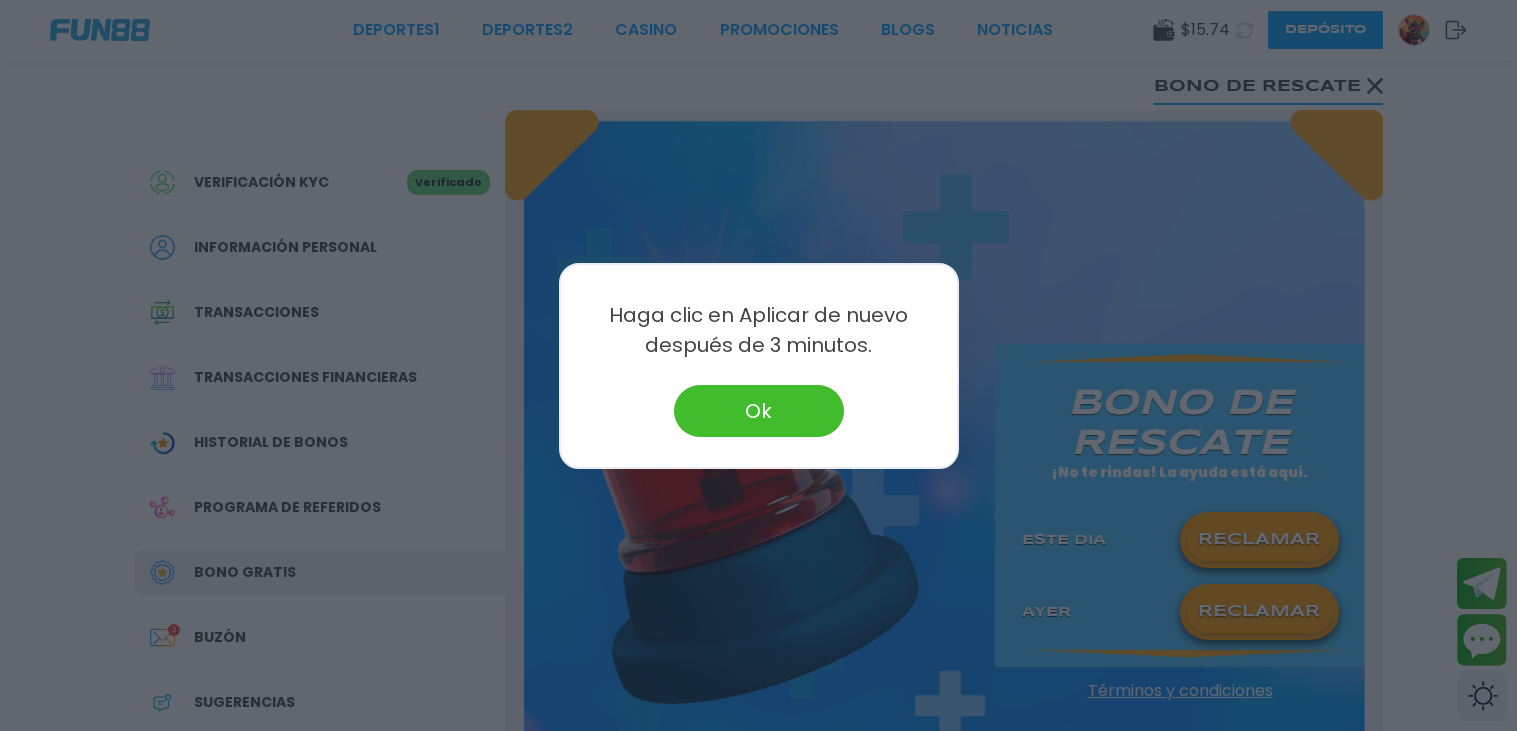 click at bounding box center (758, 365) 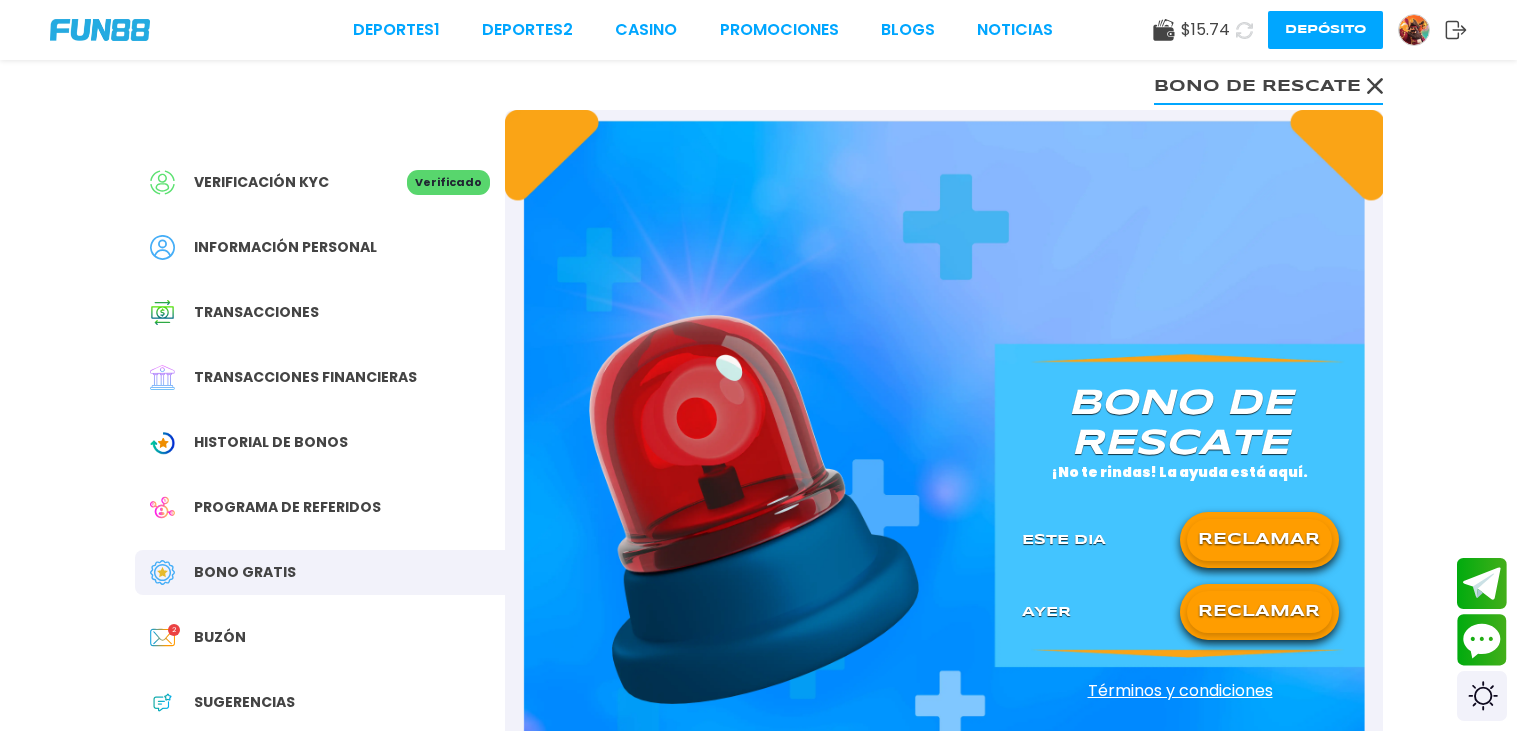 click on "RECLAMAR" at bounding box center [1259, 540] 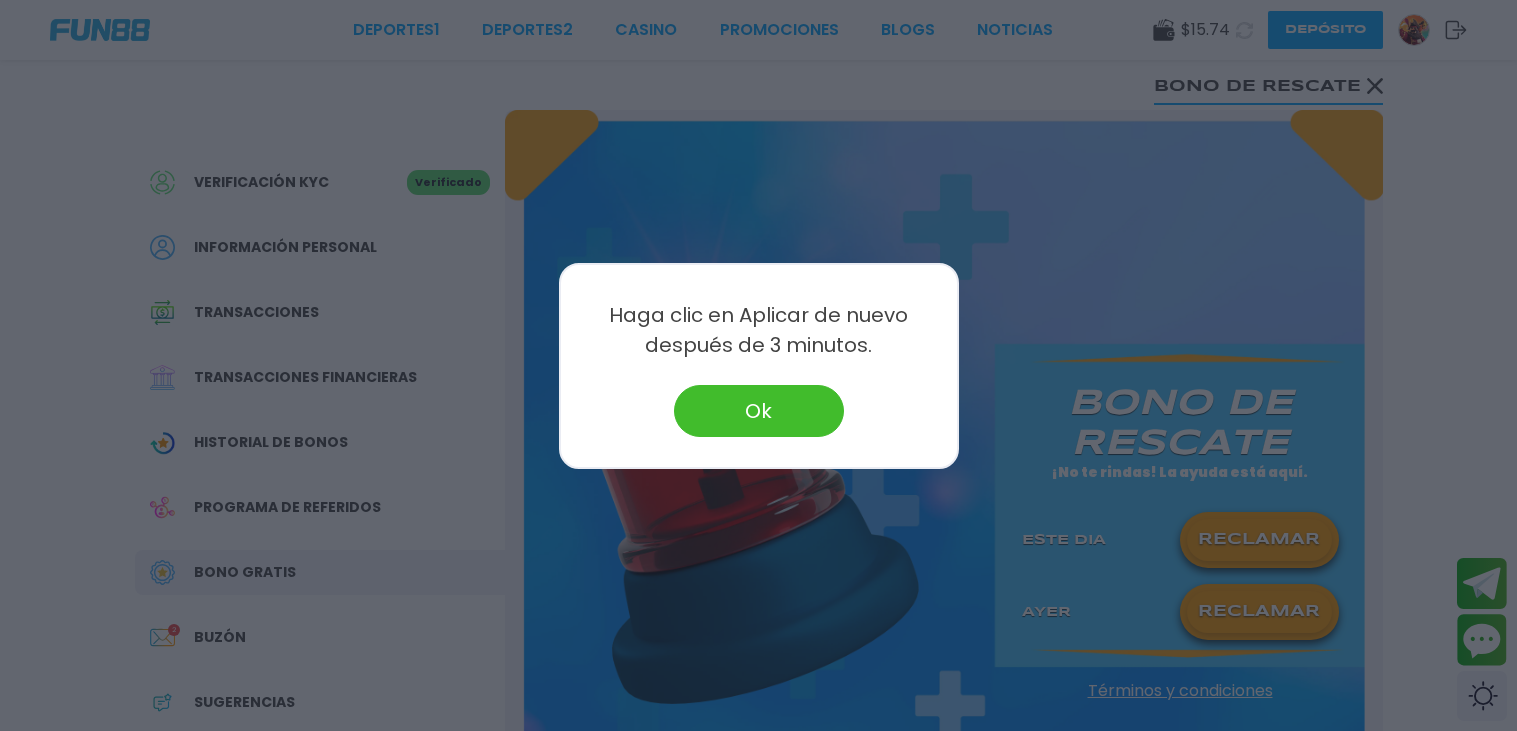 click on "Ok" at bounding box center (759, 411) 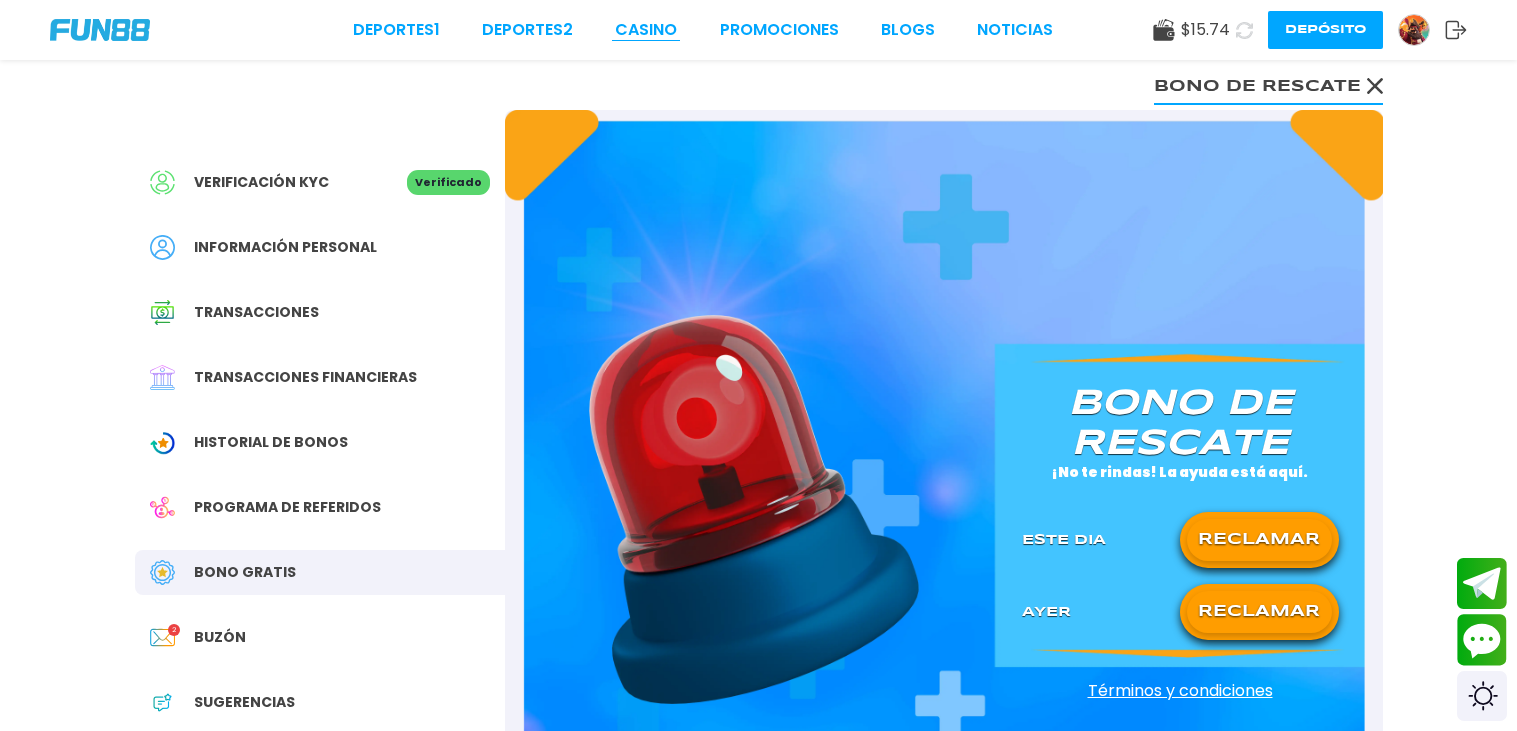 click on "CASINO" at bounding box center (646, 30) 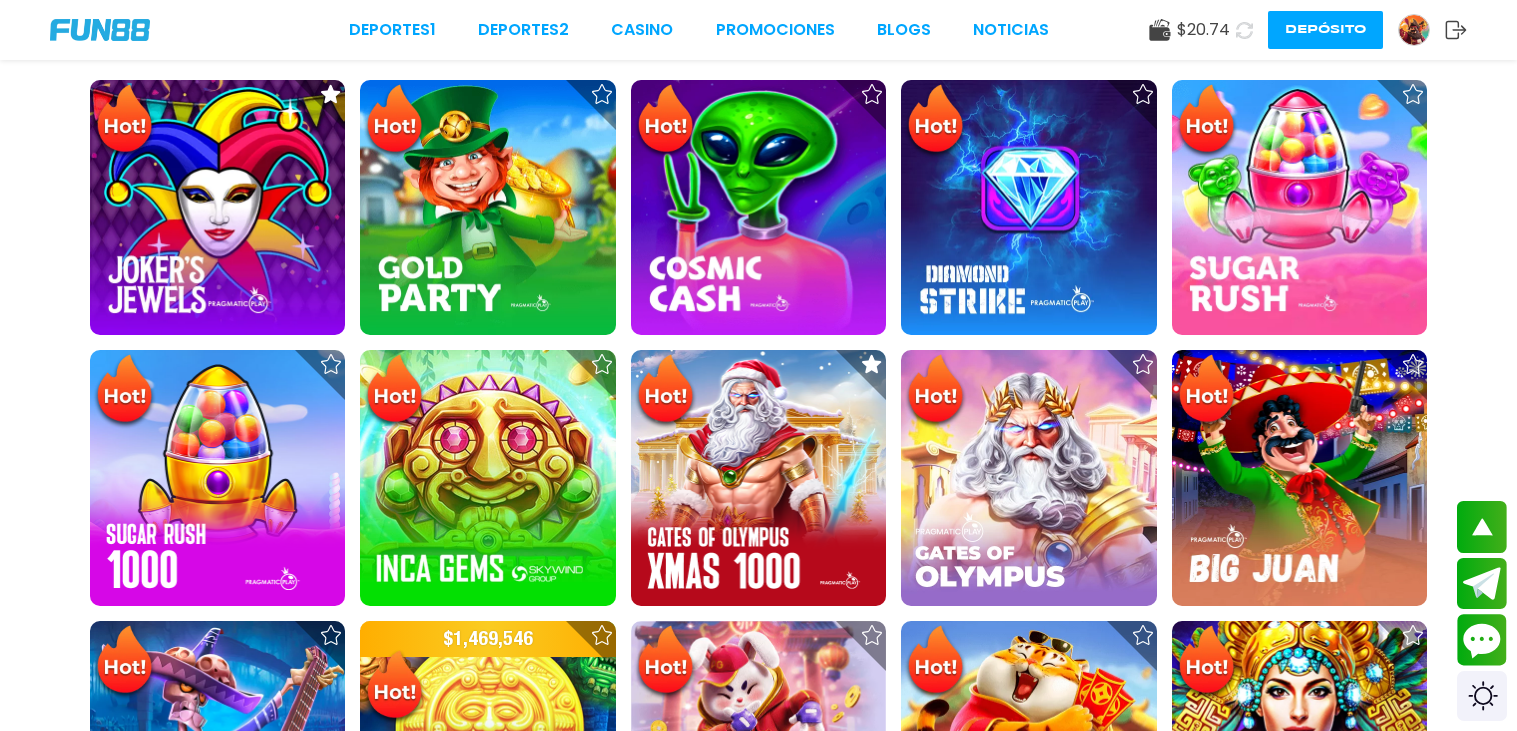scroll, scrollTop: 559, scrollLeft: 0, axis: vertical 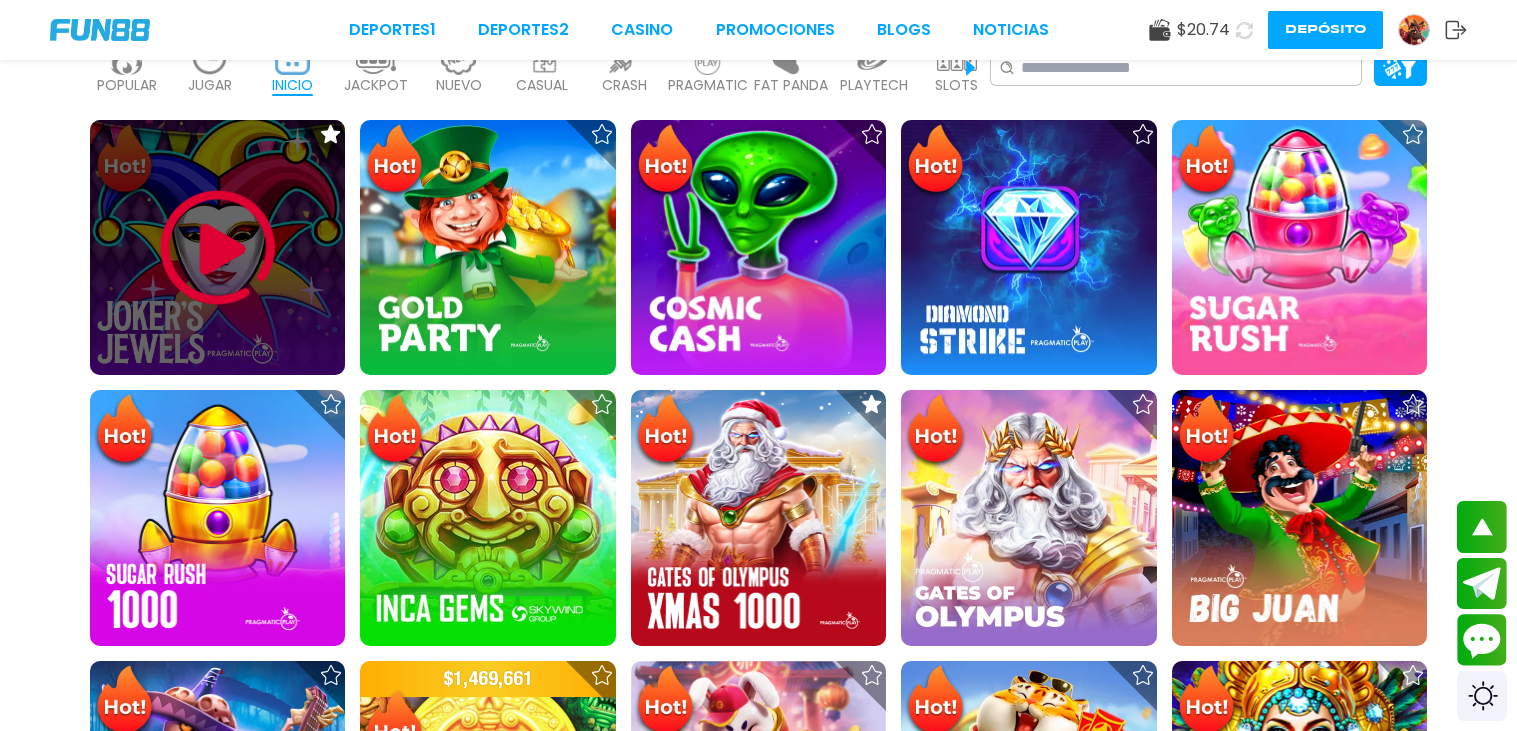 click at bounding box center [217, 247] 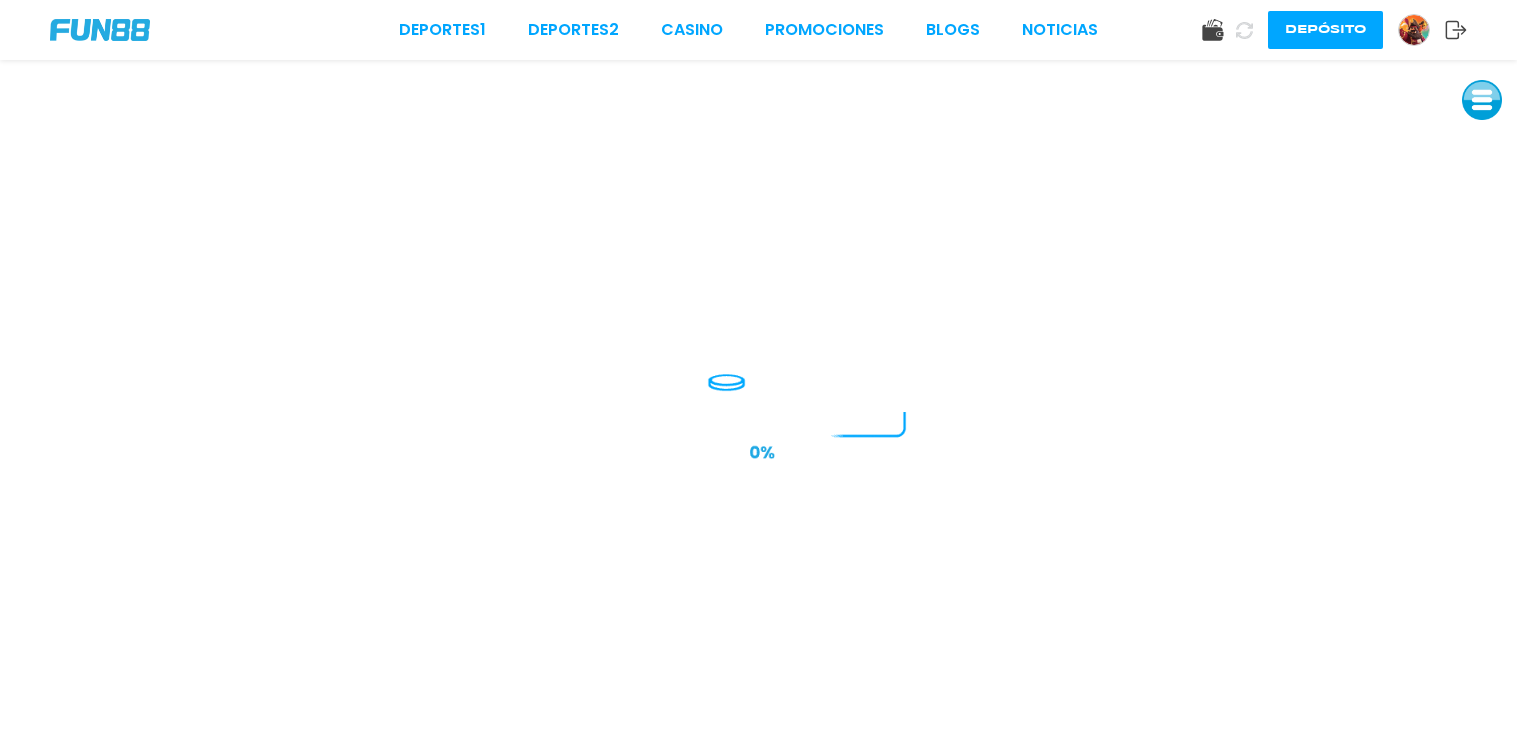 scroll, scrollTop: 0, scrollLeft: 0, axis: both 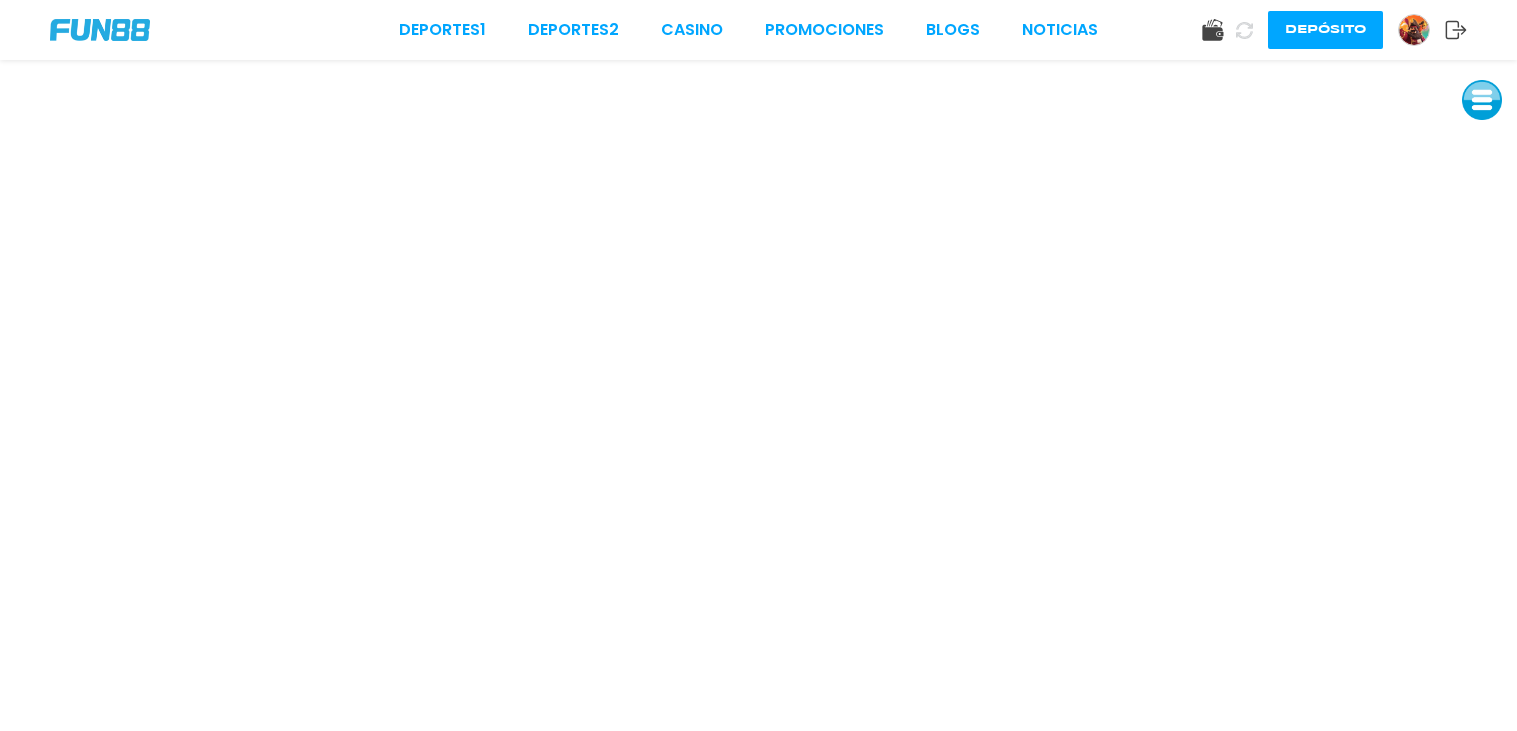 click on "Depósito" at bounding box center [1325, 30] 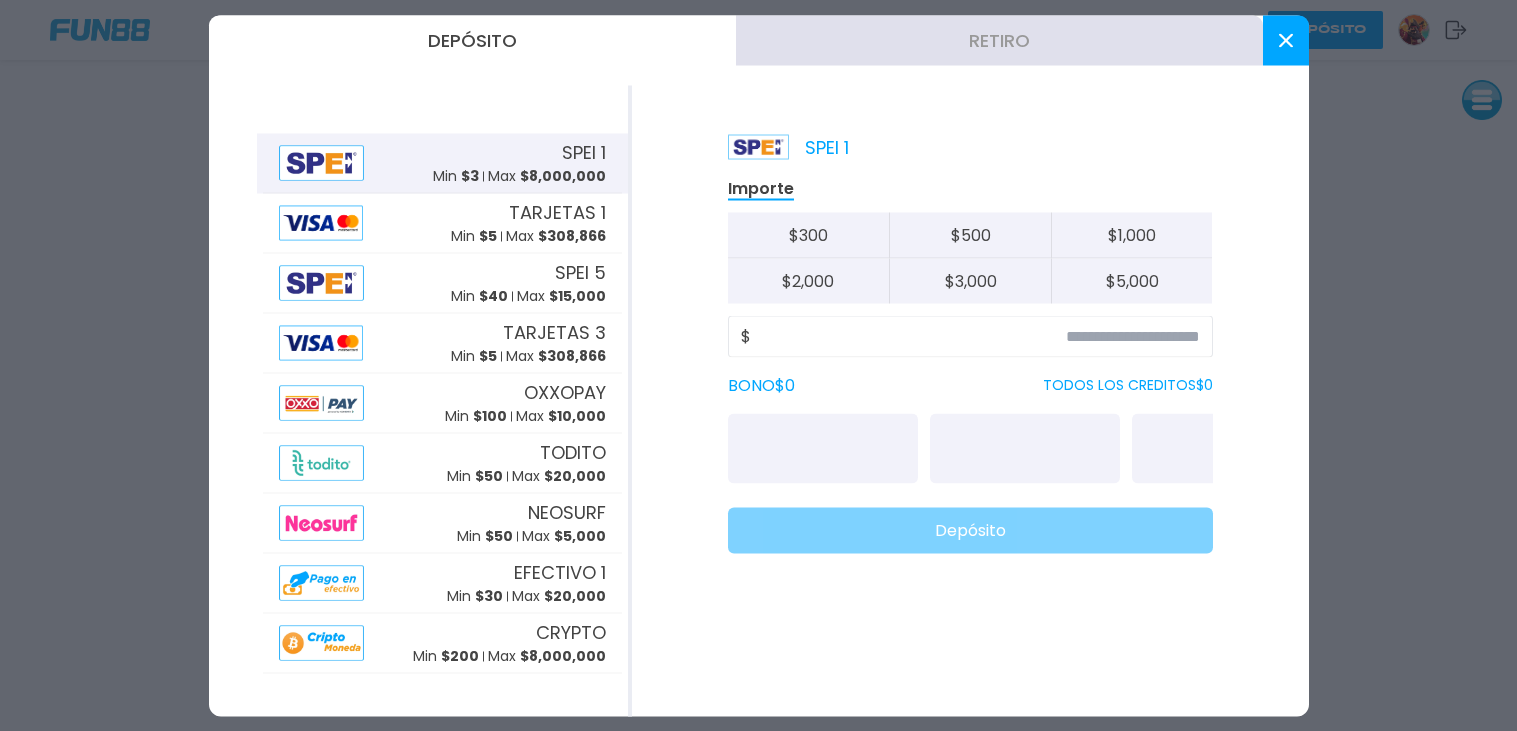 click at bounding box center [1286, 40] 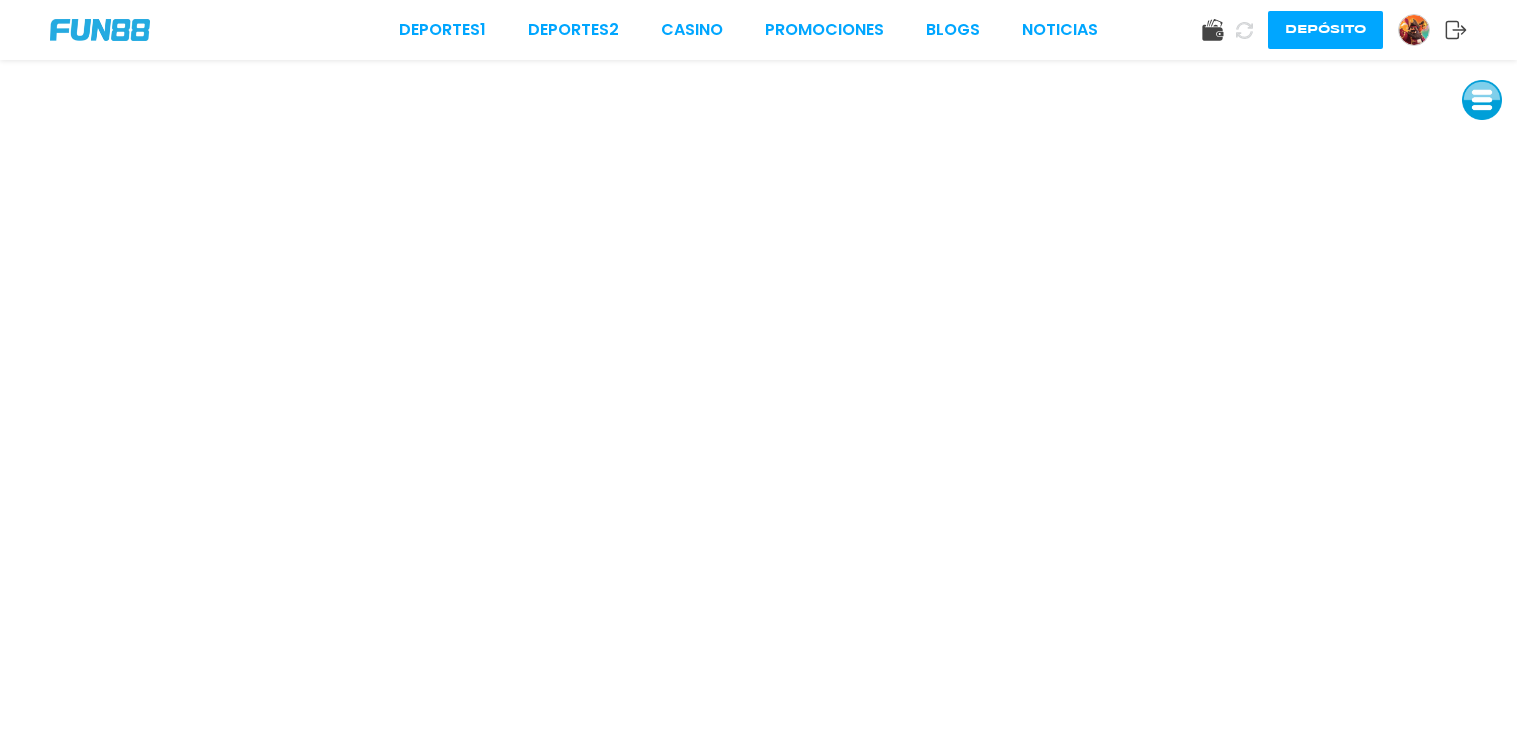 click at bounding box center (1414, 30) 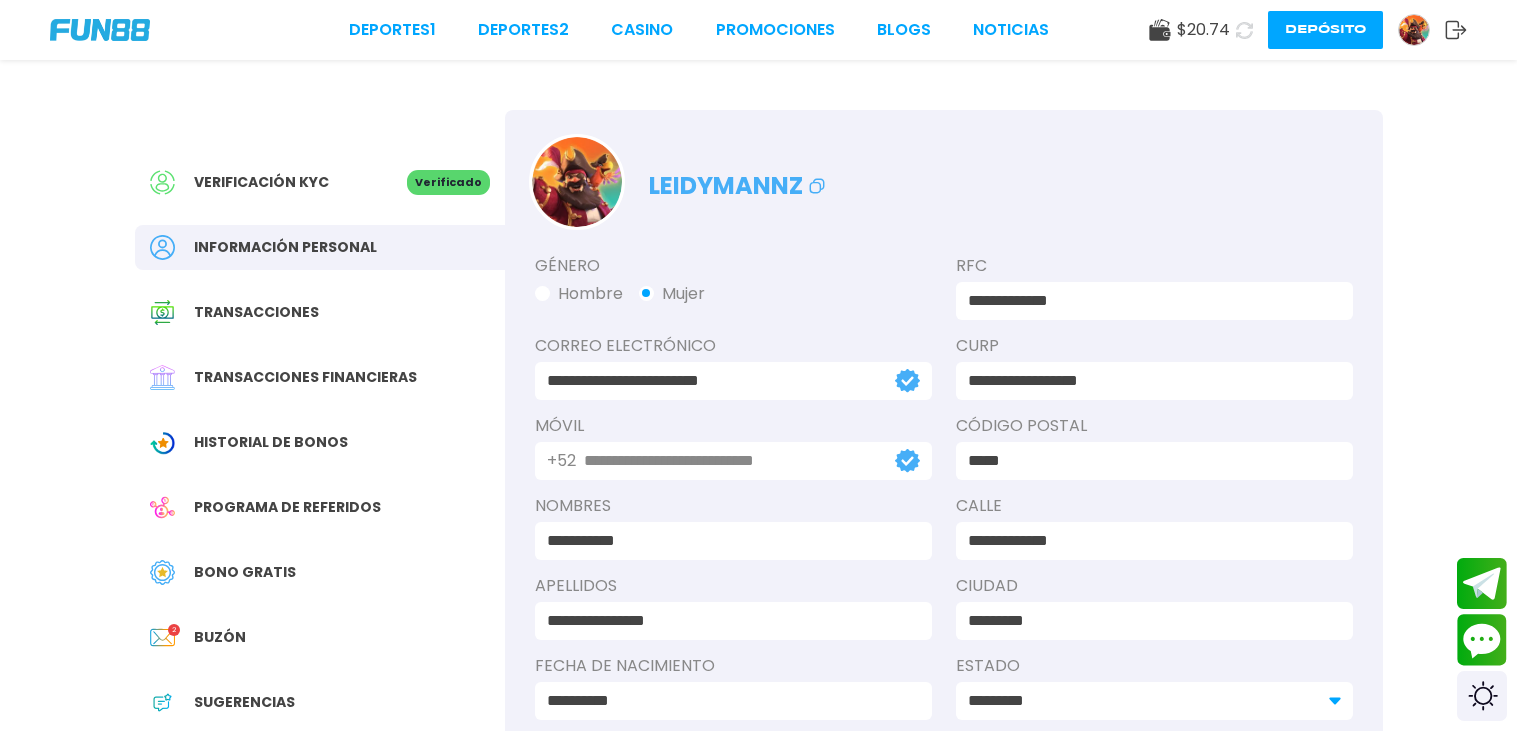 drag, startPoint x: 1267, startPoint y: 23, endPoint x: 1279, endPoint y: 49, distance: 28.635643 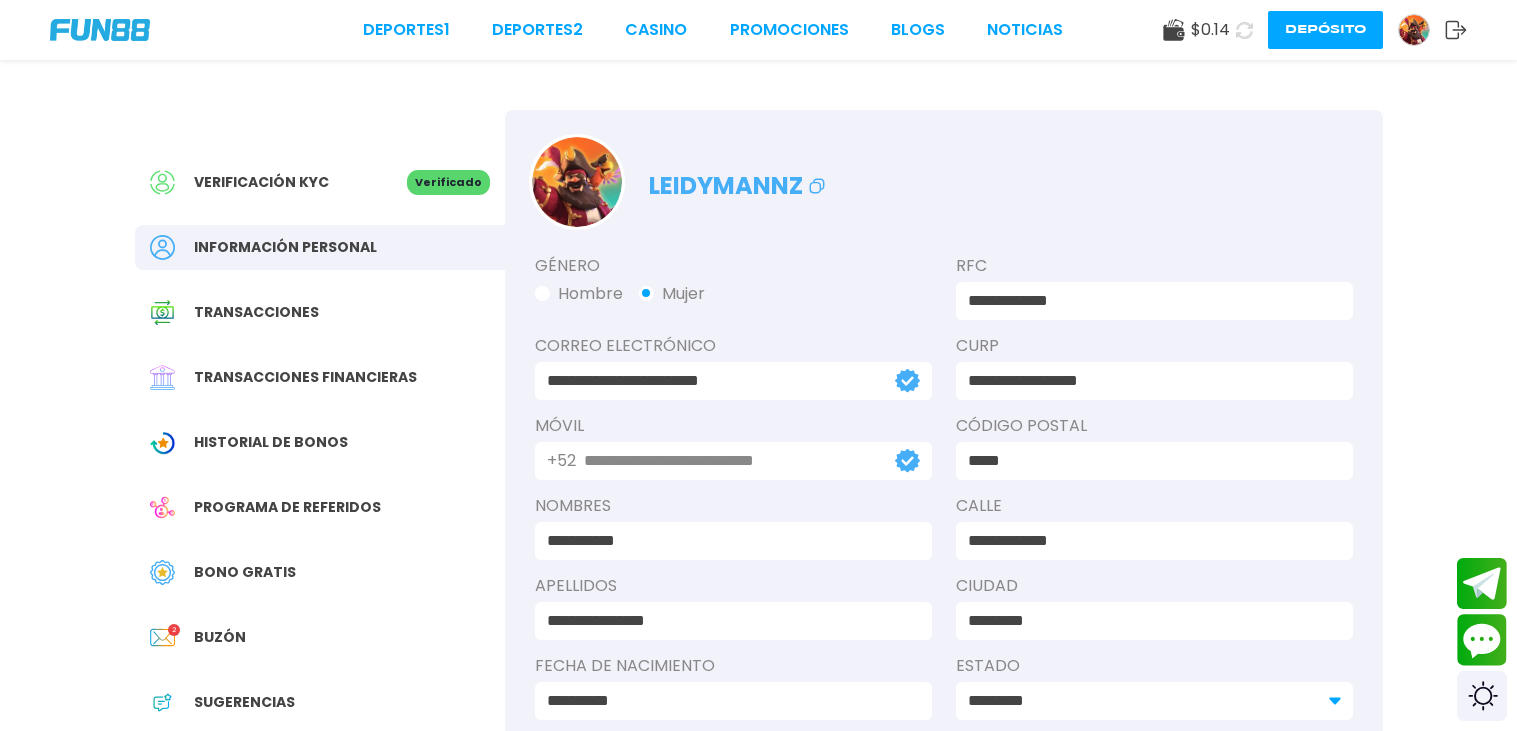 click 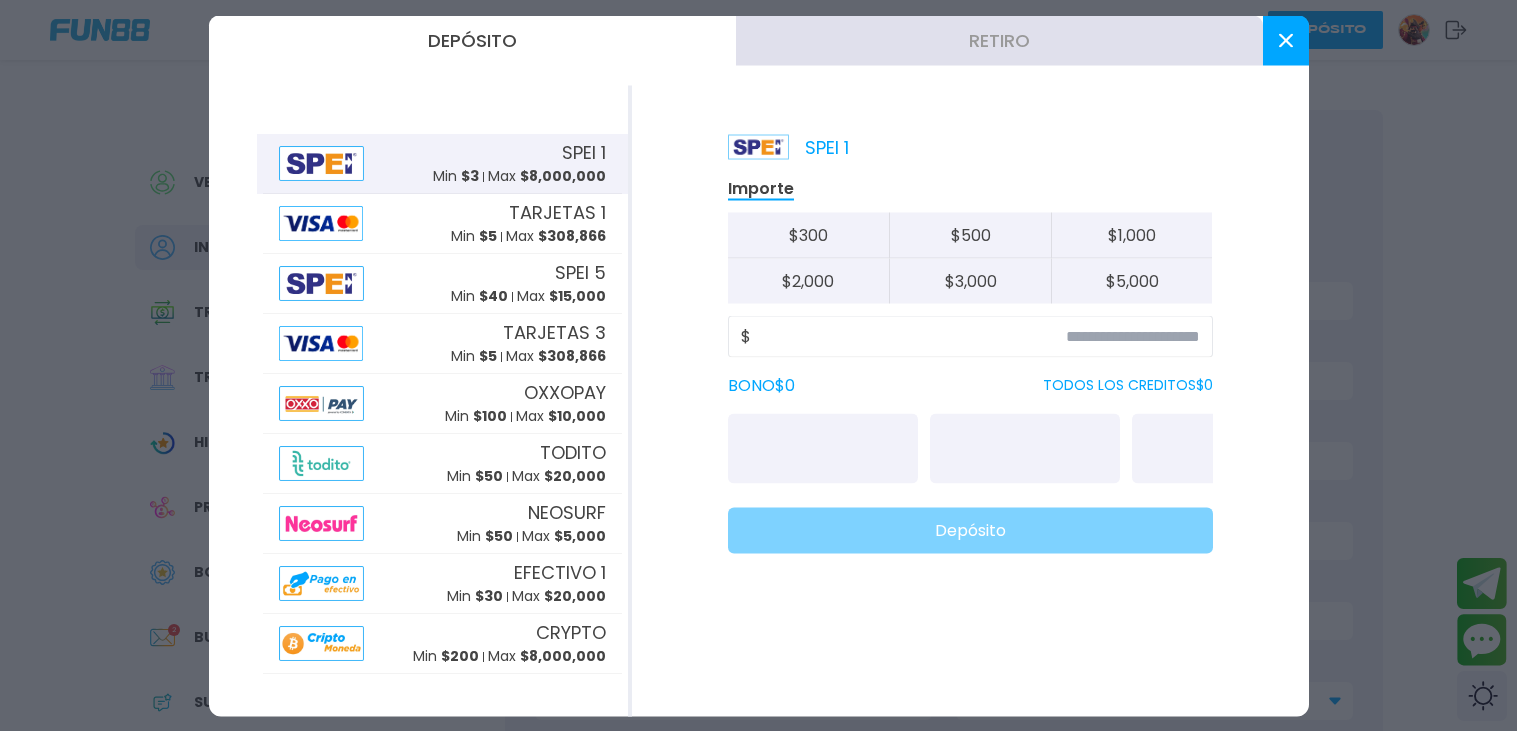 click at bounding box center (1025, 448) 